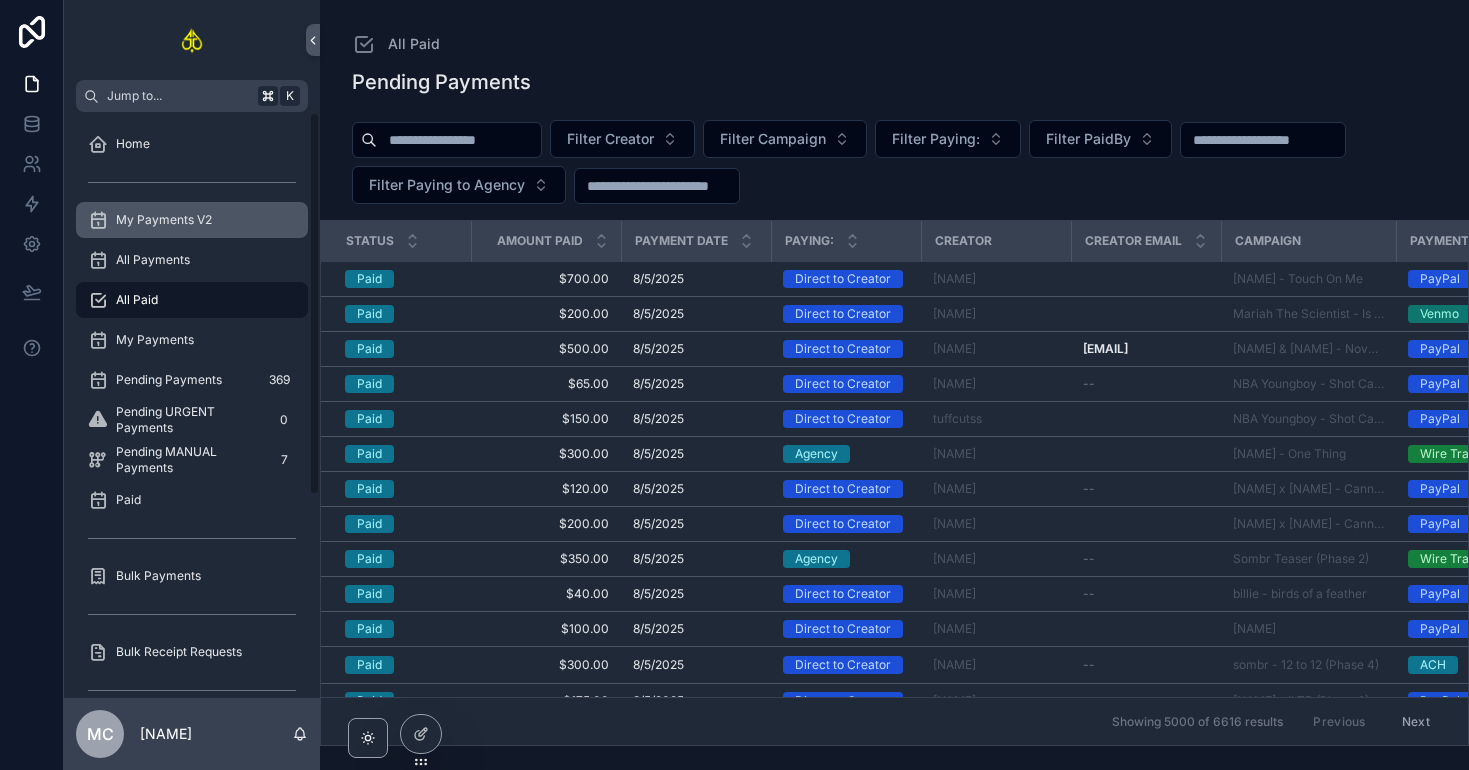 scroll, scrollTop: 0, scrollLeft: 0, axis: both 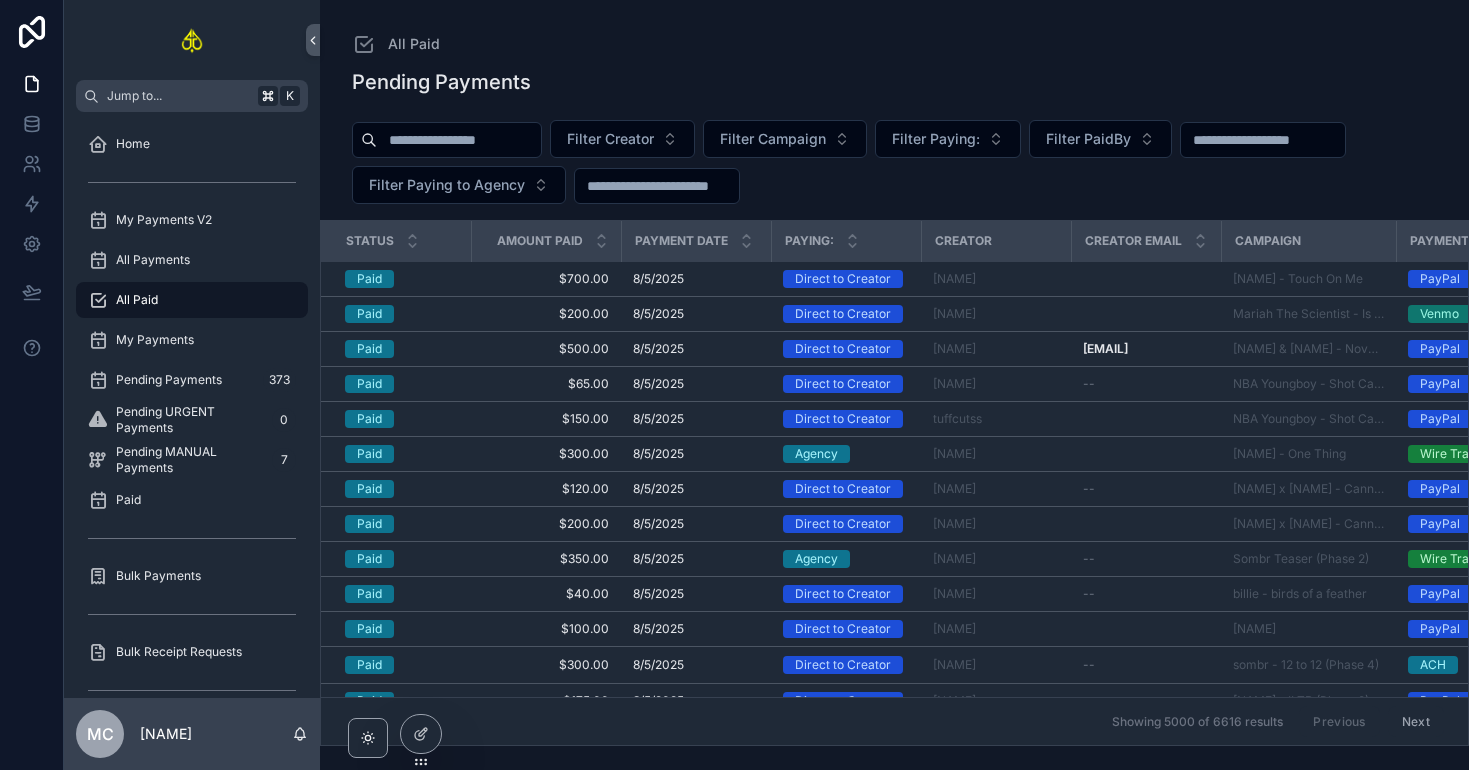 click on "All Paid" at bounding box center [192, 300] 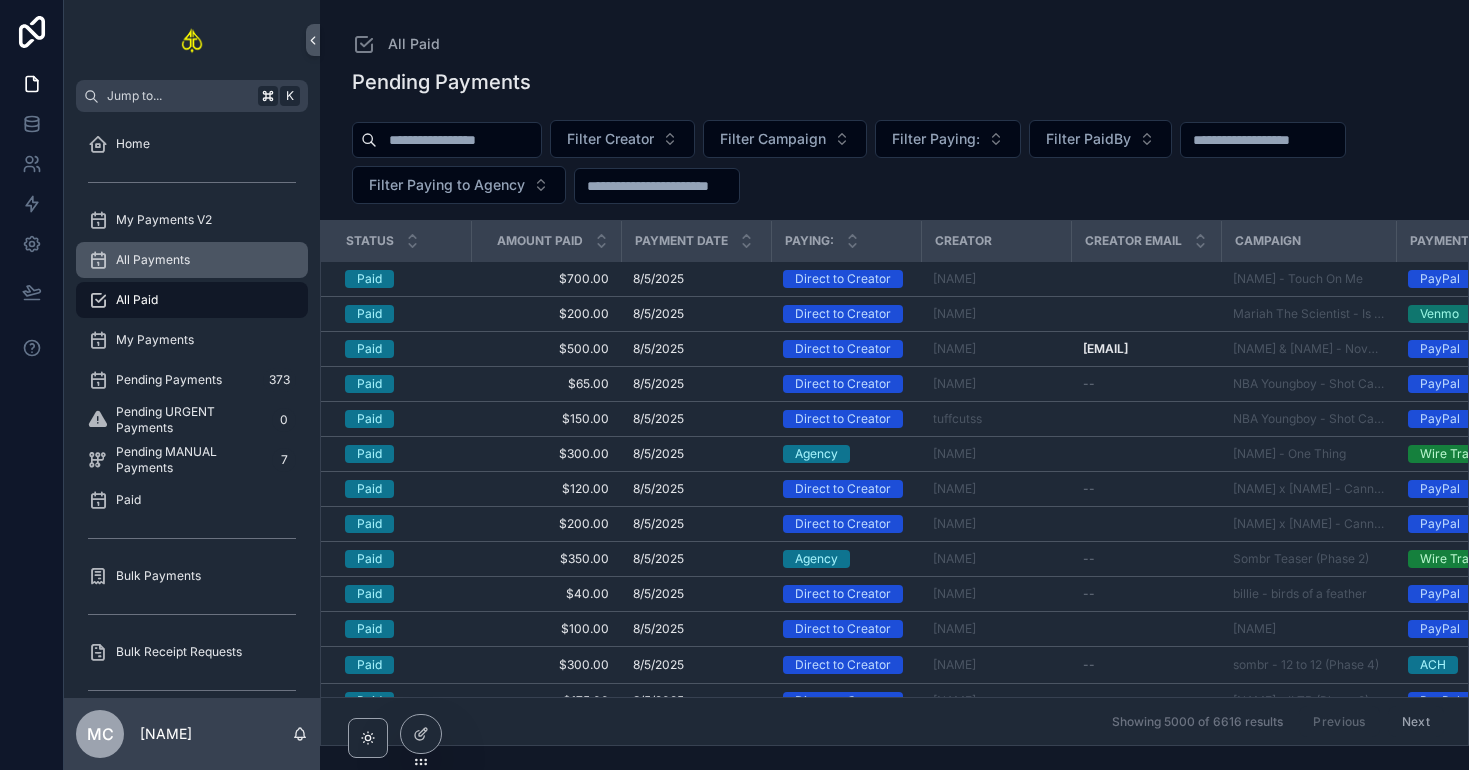 click on "All Payments" at bounding box center [192, 260] 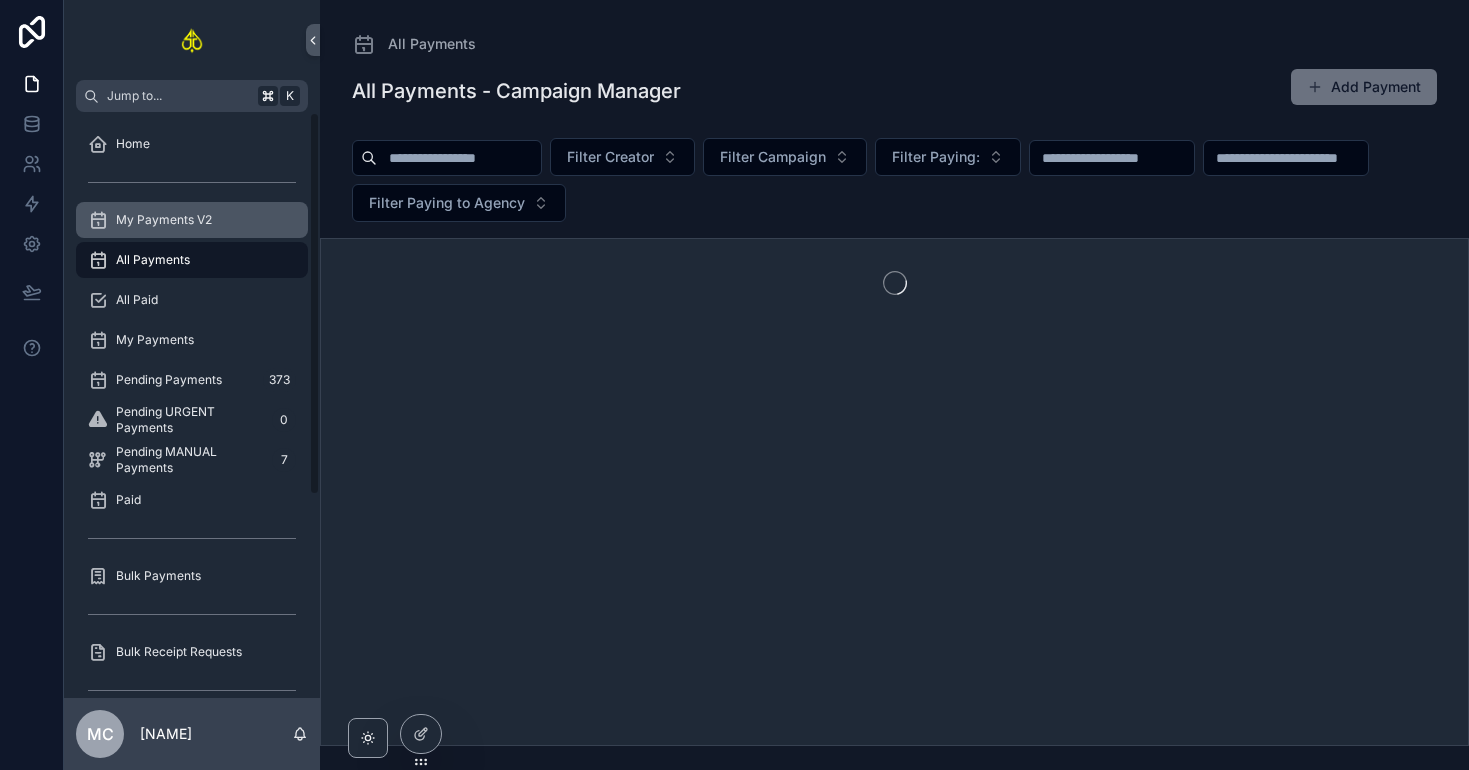 click on "My Payments V2" at bounding box center (192, 220) 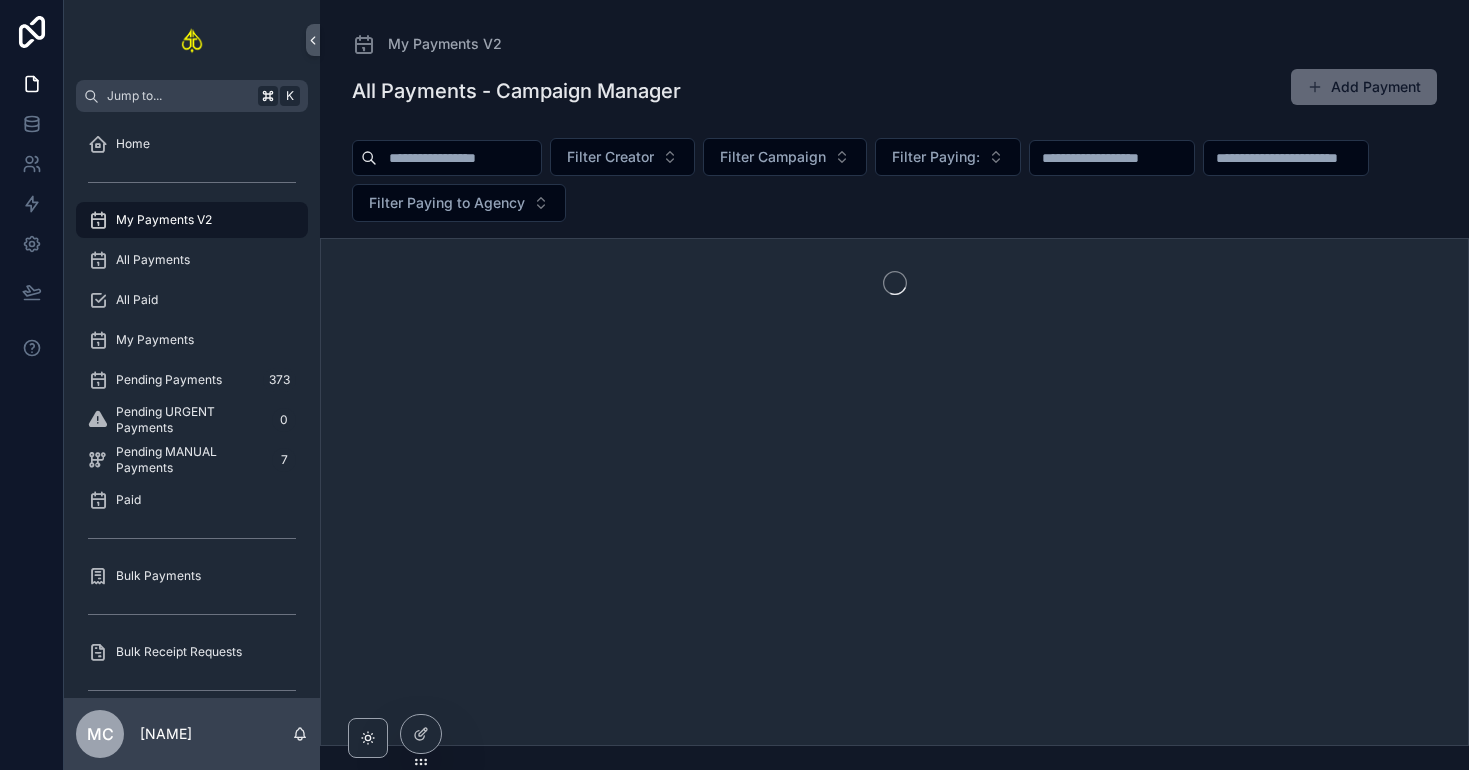click on "Add Payment" at bounding box center [1364, 87] 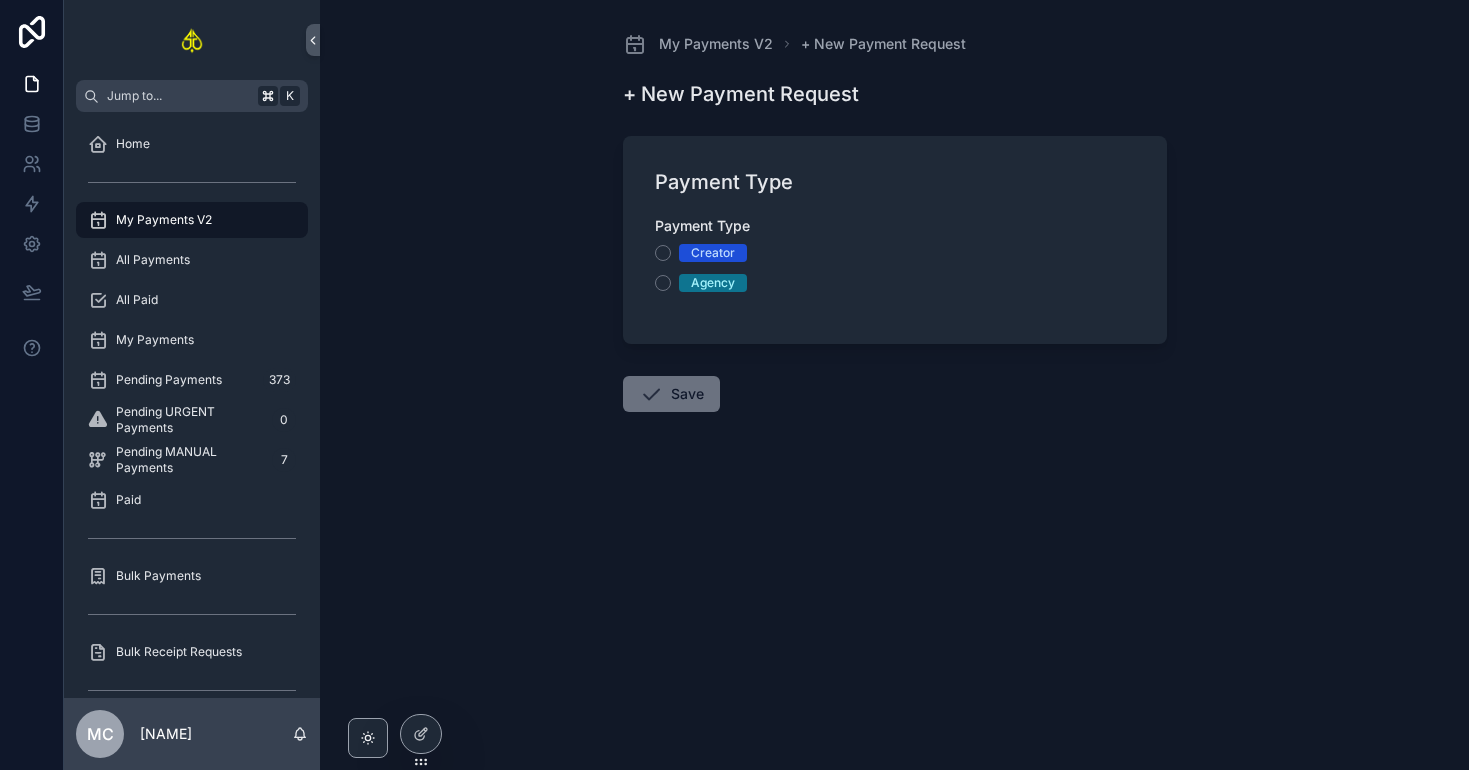 click on "Agency" at bounding box center (713, 283) 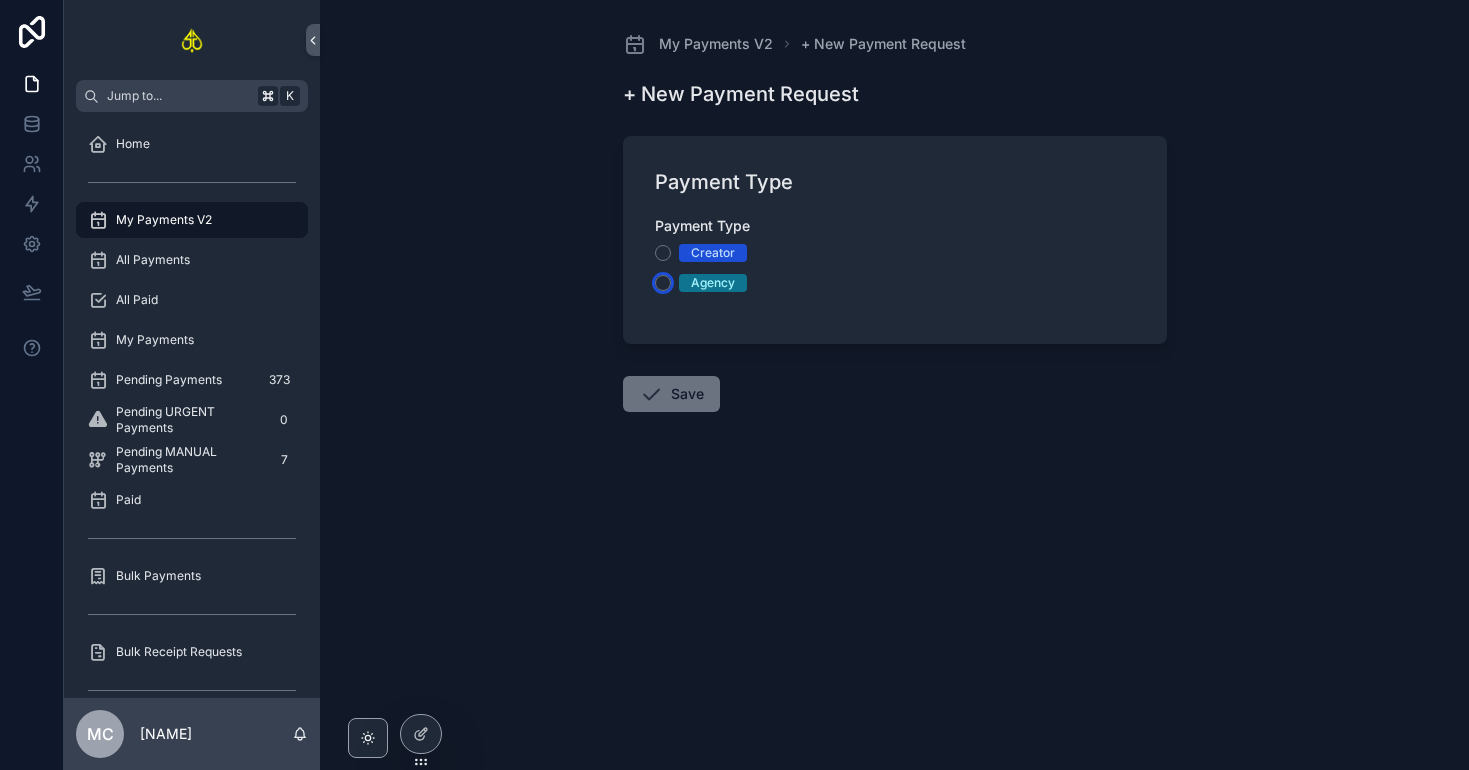 click on "Agency" at bounding box center (663, 283) 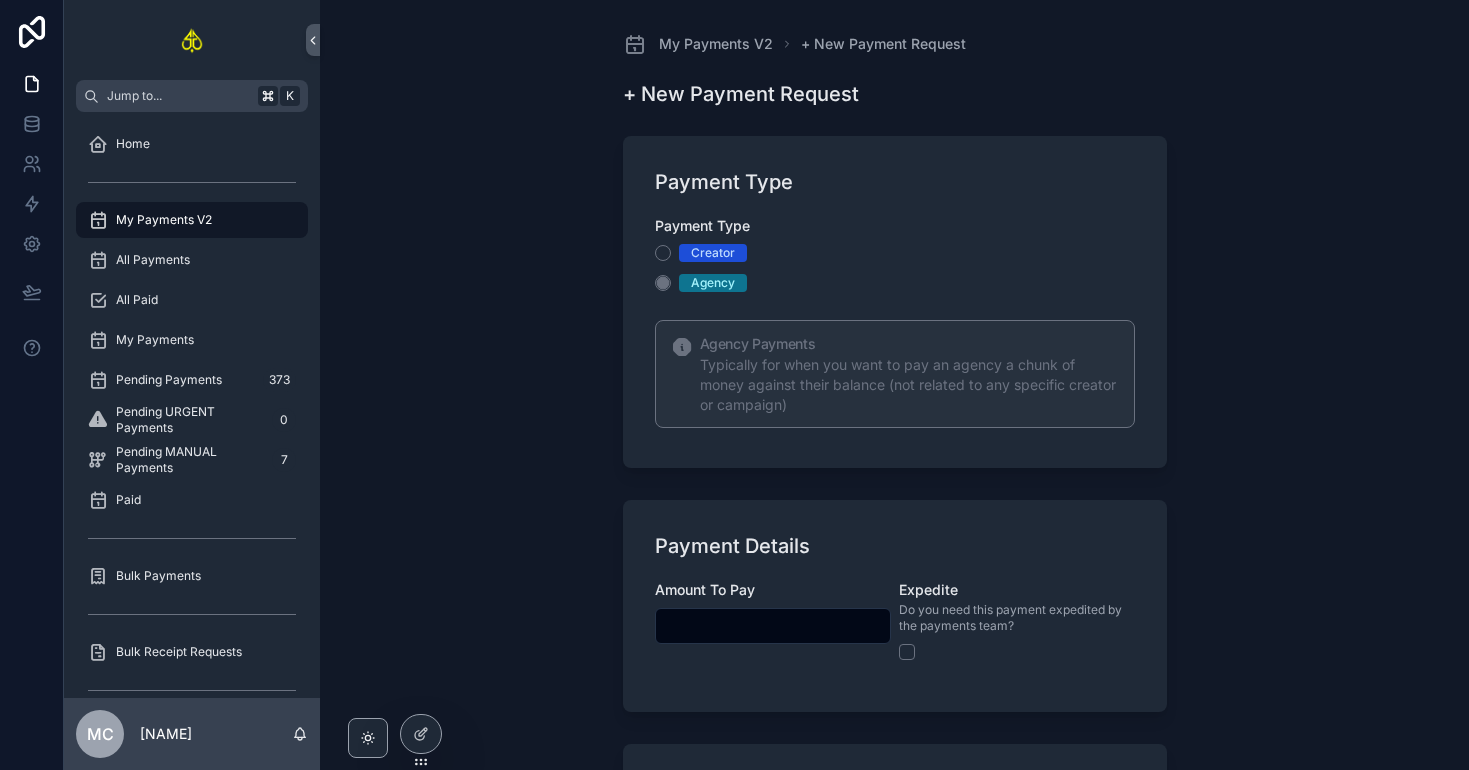 click on "Creator Agency" at bounding box center [895, 268] 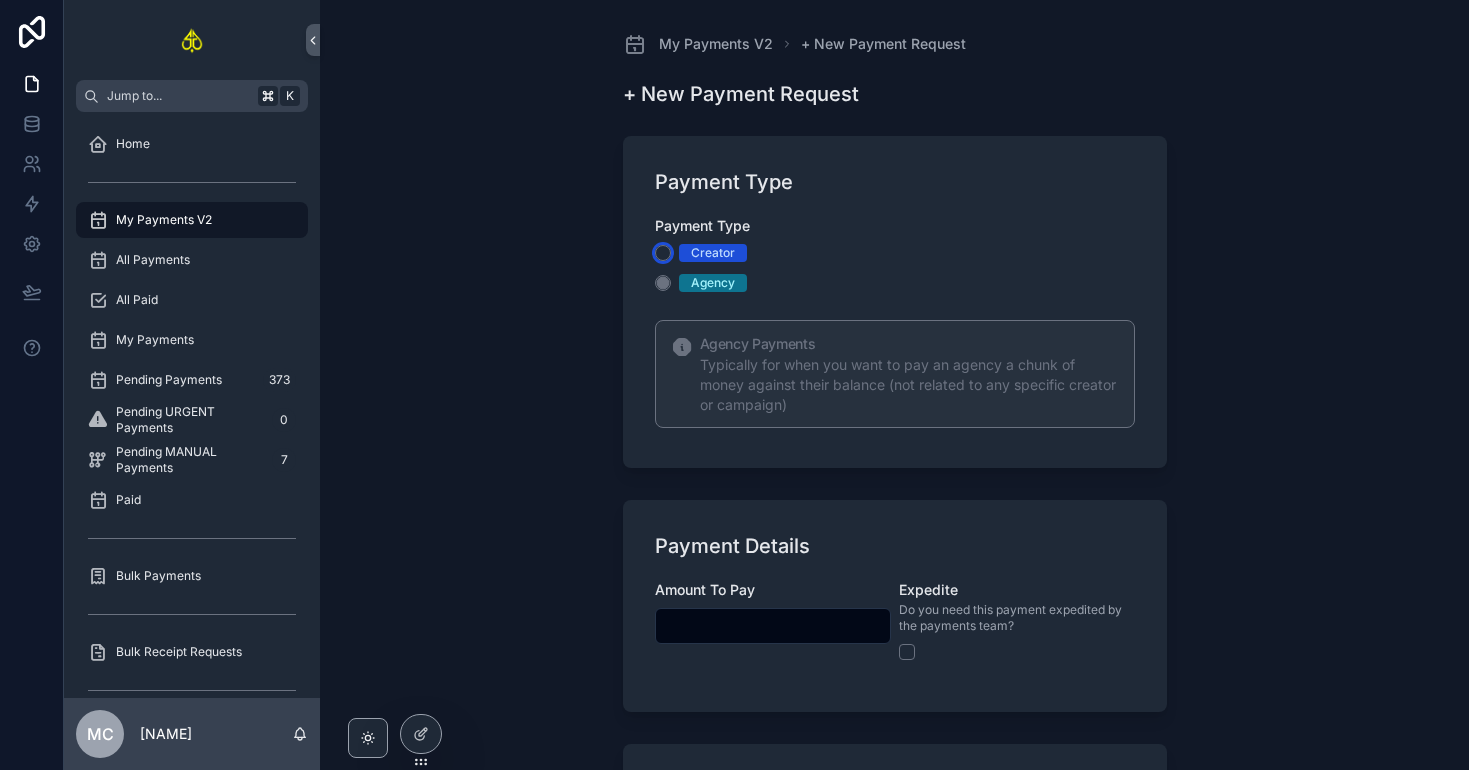 click on "Creator" at bounding box center (663, 253) 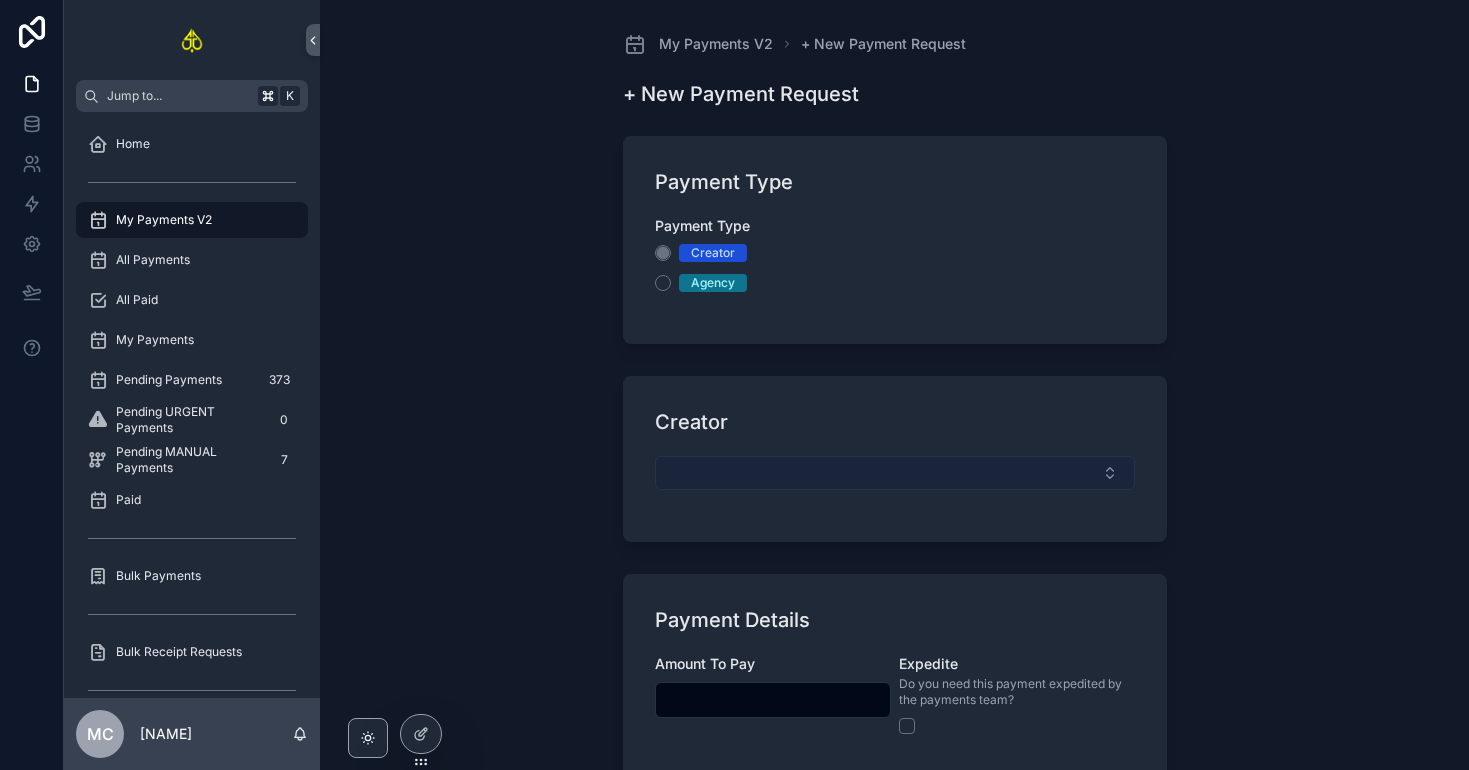 click at bounding box center (895, 473) 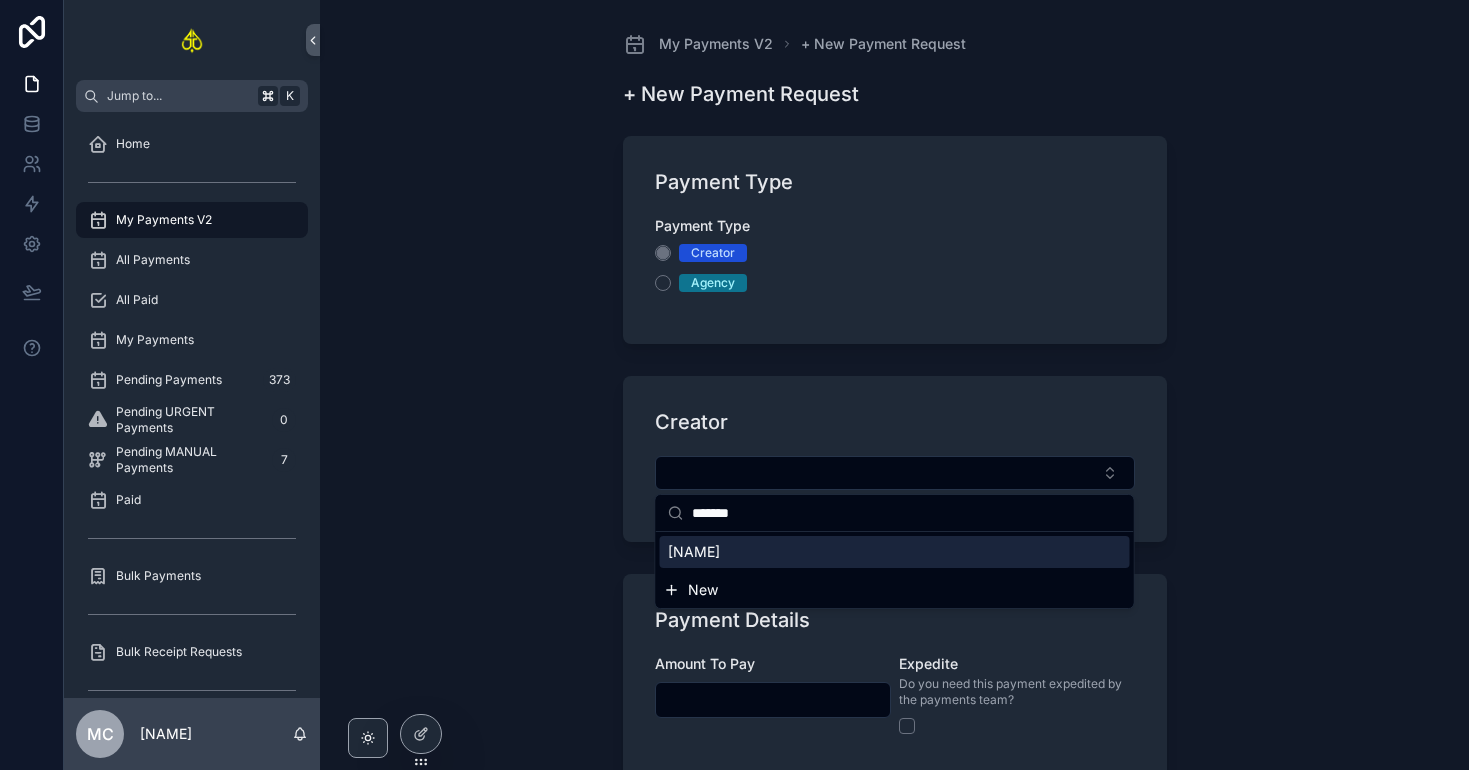 type on "*******" 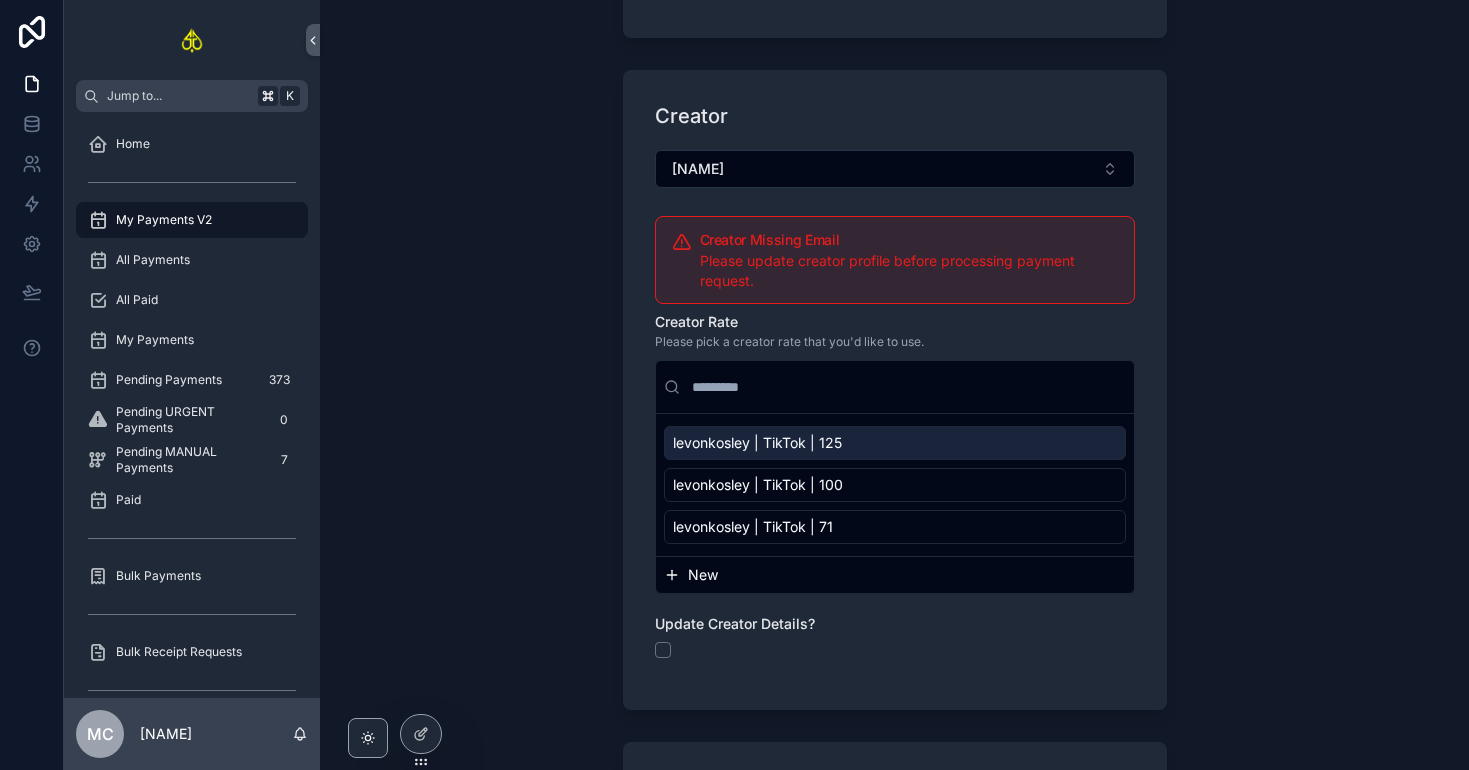 scroll, scrollTop: 459, scrollLeft: 0, axis: vertical 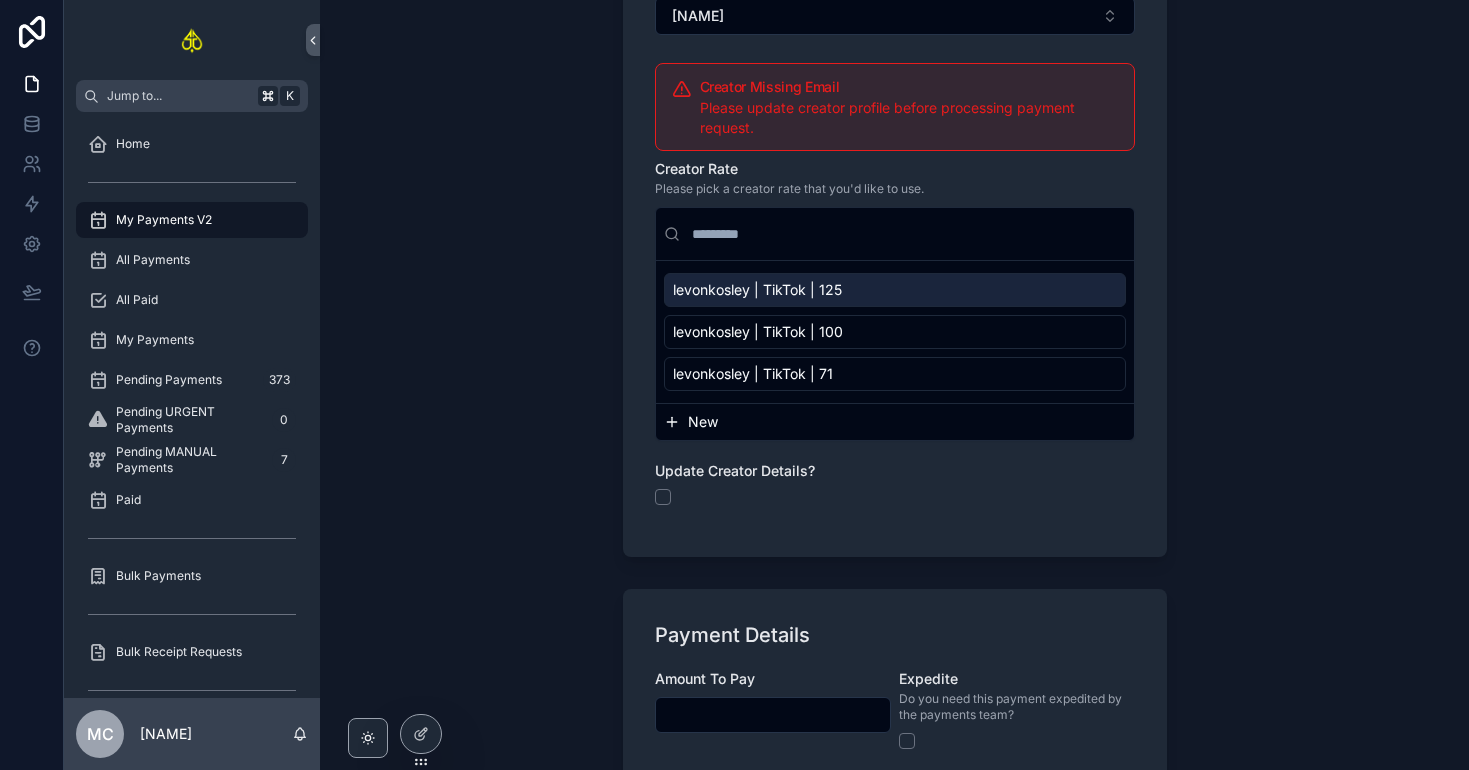 click at bounding box center [773, 715] 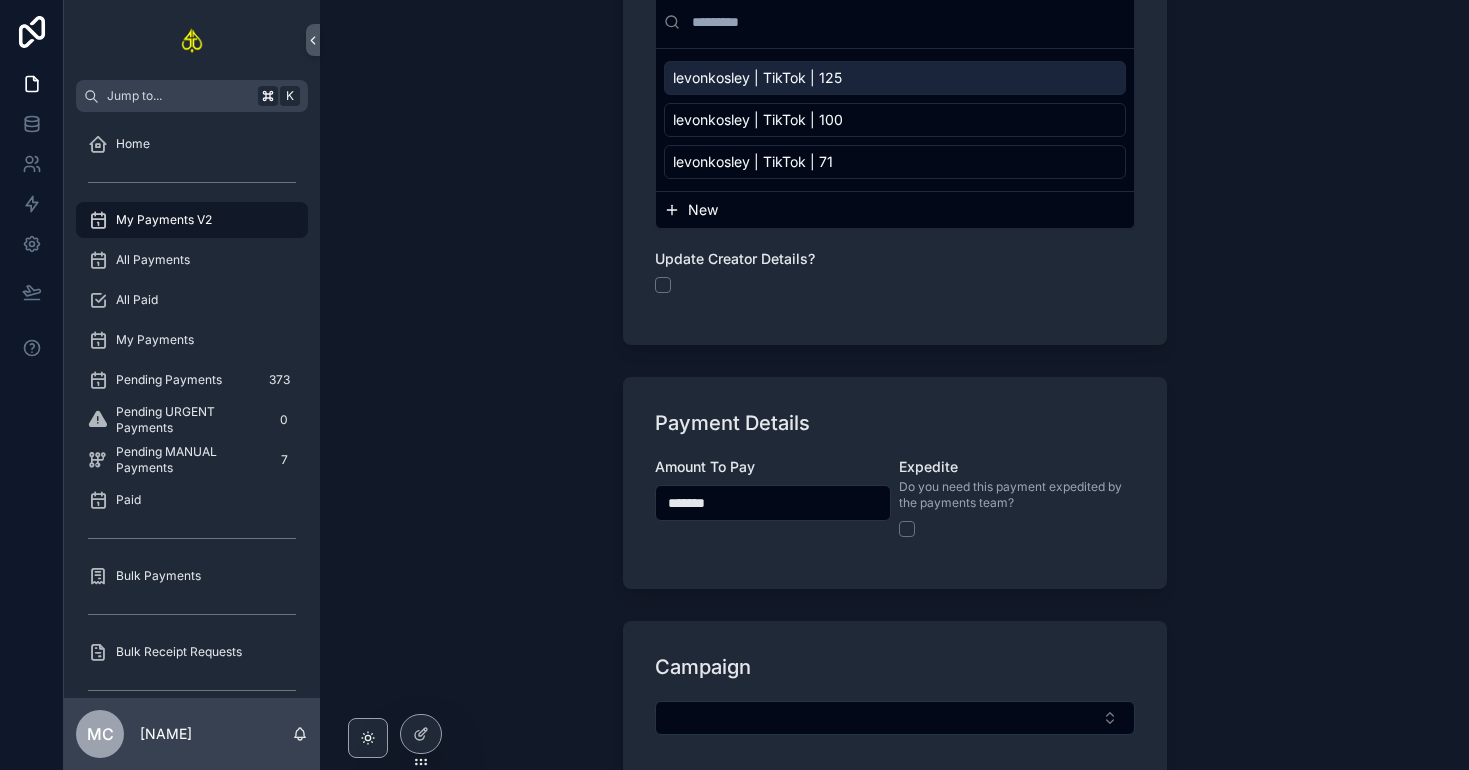 scroll, scrollTop: 752, scrollLeft: 0, axis: vertical 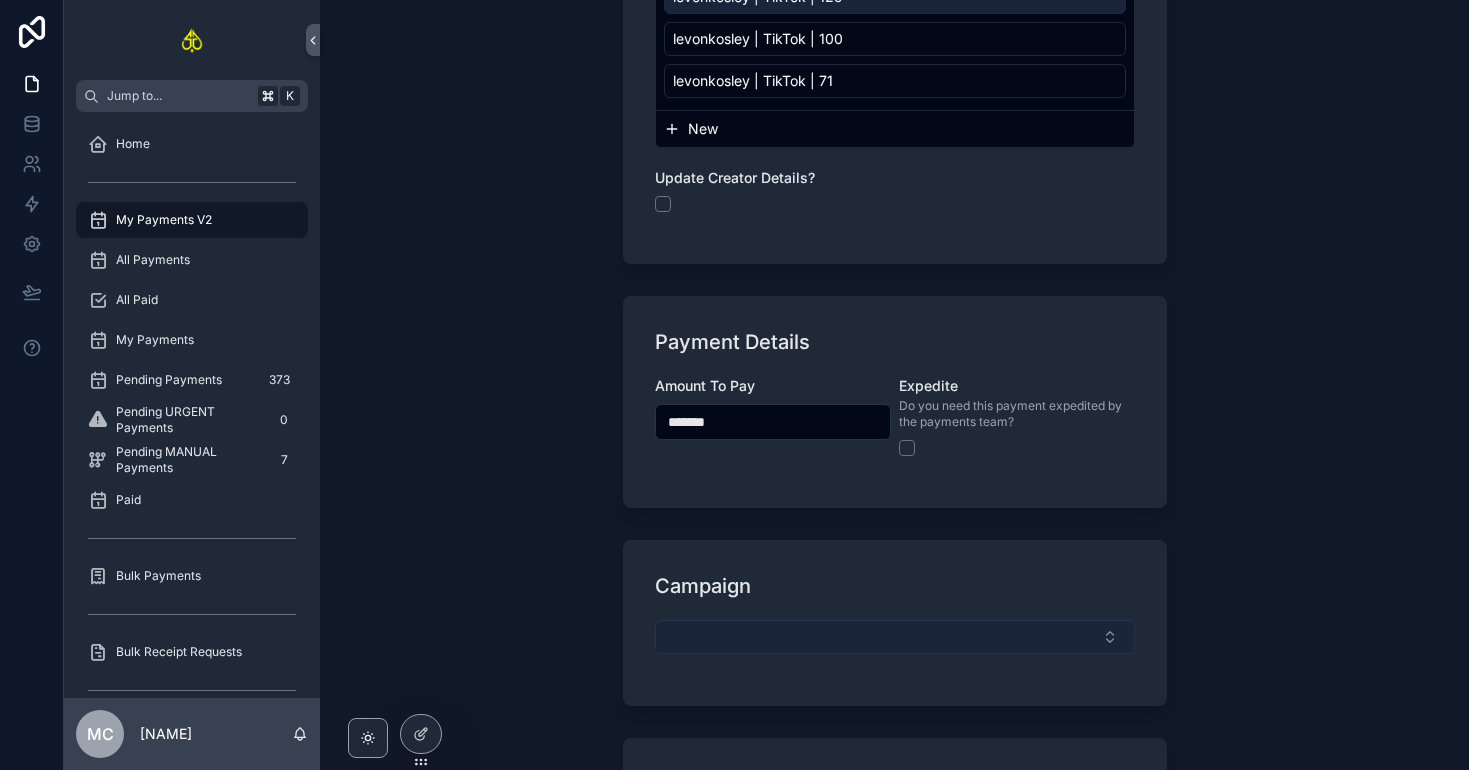 type on "*******" 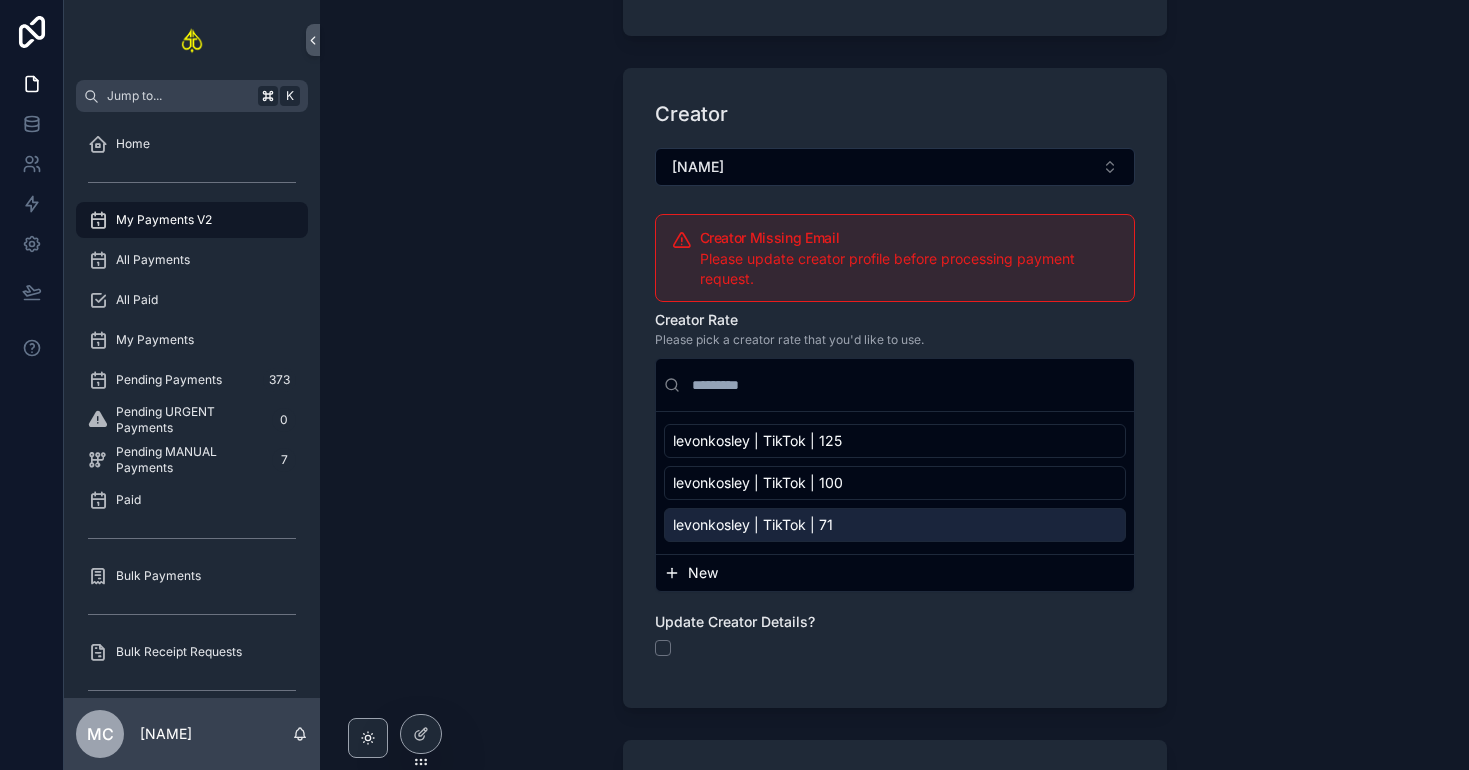 scroll, scrollTop: 491, scrollLeft: 0, axis: vertical 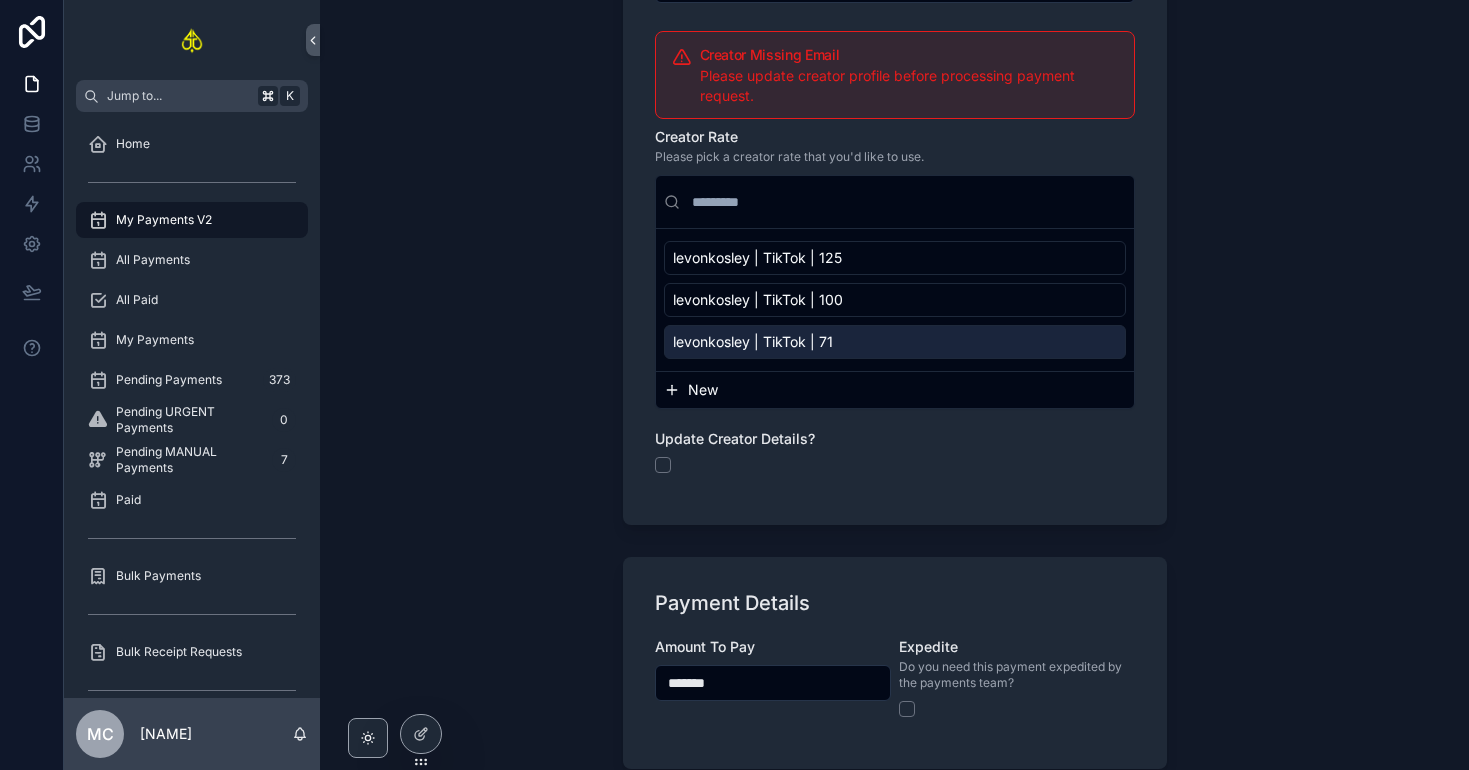 click on "My Payments V2 + New Payment Request + New Payment Request Payment Type Payment Type Creator Agency Creator levonkosley Creator Missing Email Please update creator profile before processing payment request. Creator Rate Please pick a creator rate that you'd like to use. levonkosley | TikTok | 125 levonkosley | TikTok | 100 levonkosley | TikTok | 71 New Update Creator Details? Payment Details Amount To Pay ******* Expedite Do you need this payment expedited by the payments team? Campaign Payment Recipient The default agency for levonkosley is: Direct to Creator Agency Payment Method PayPal ACH Venmo Wire Transfer Crypto Boosty Notes Sanity Check Please double check the info below before proceeding. You are about to process a payment request: Payment Type: Creator Creator: levonkosley Amount: $375.00 Campaign: Agency: Payment Method: Save" at bounding box center [894, 385] 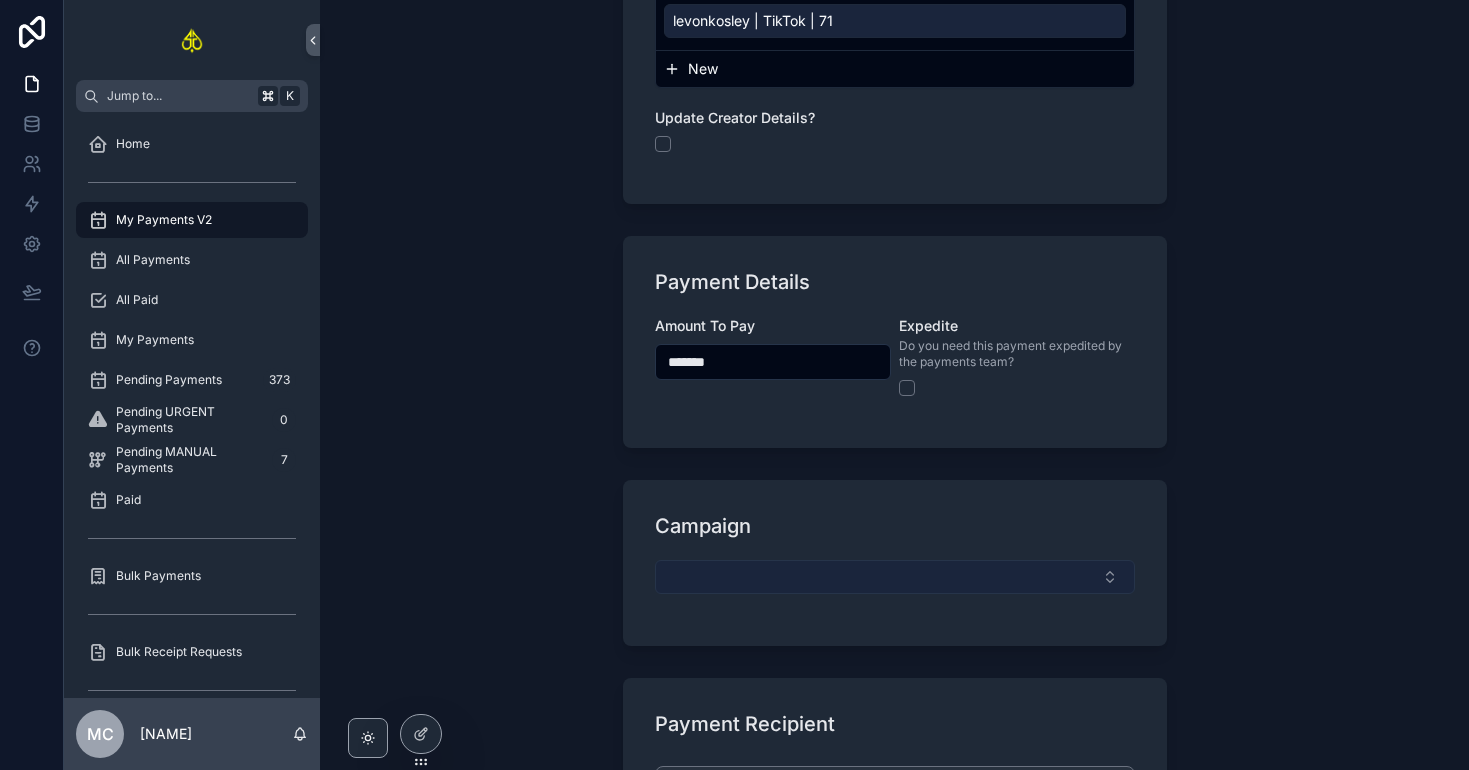 click at bounding box center (895, 577) 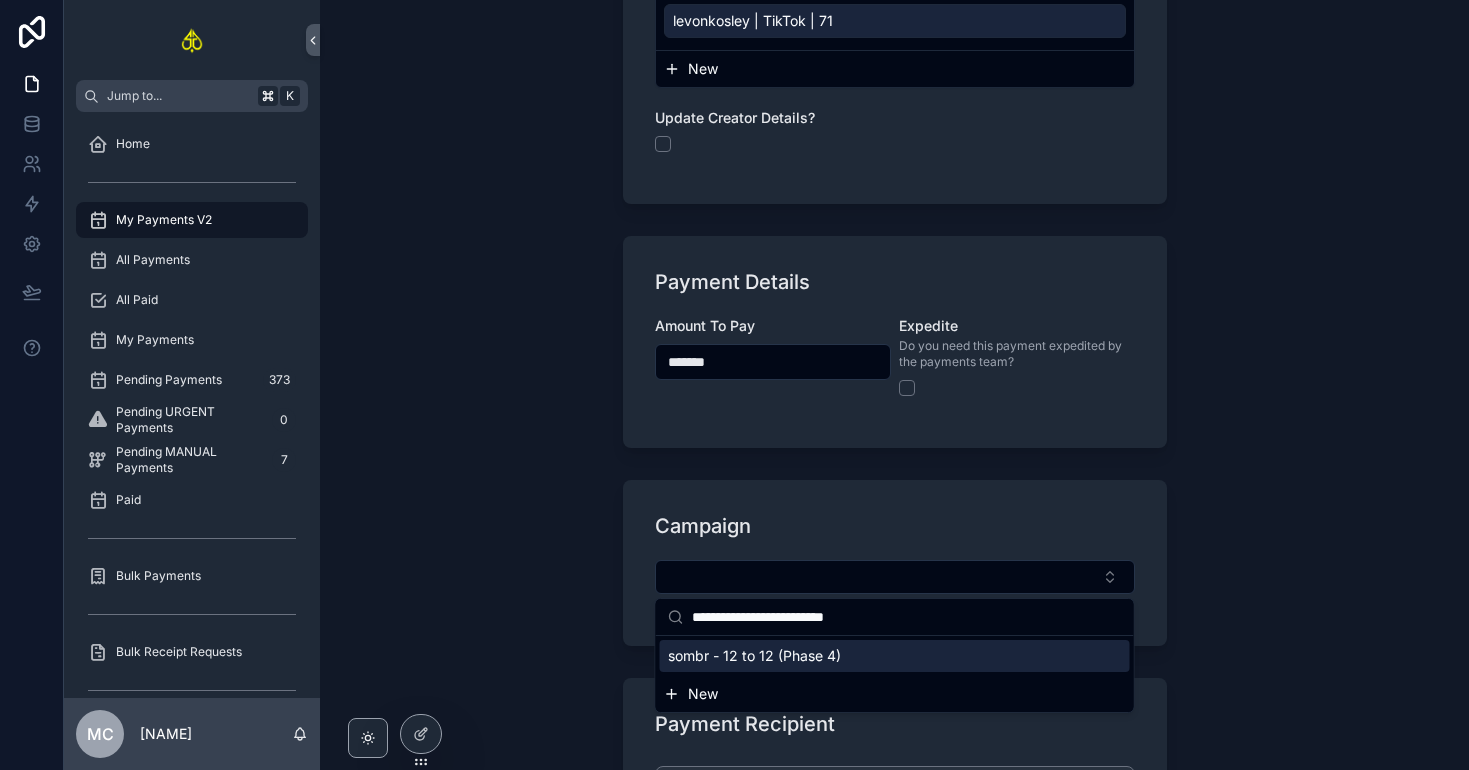 type on "**********" 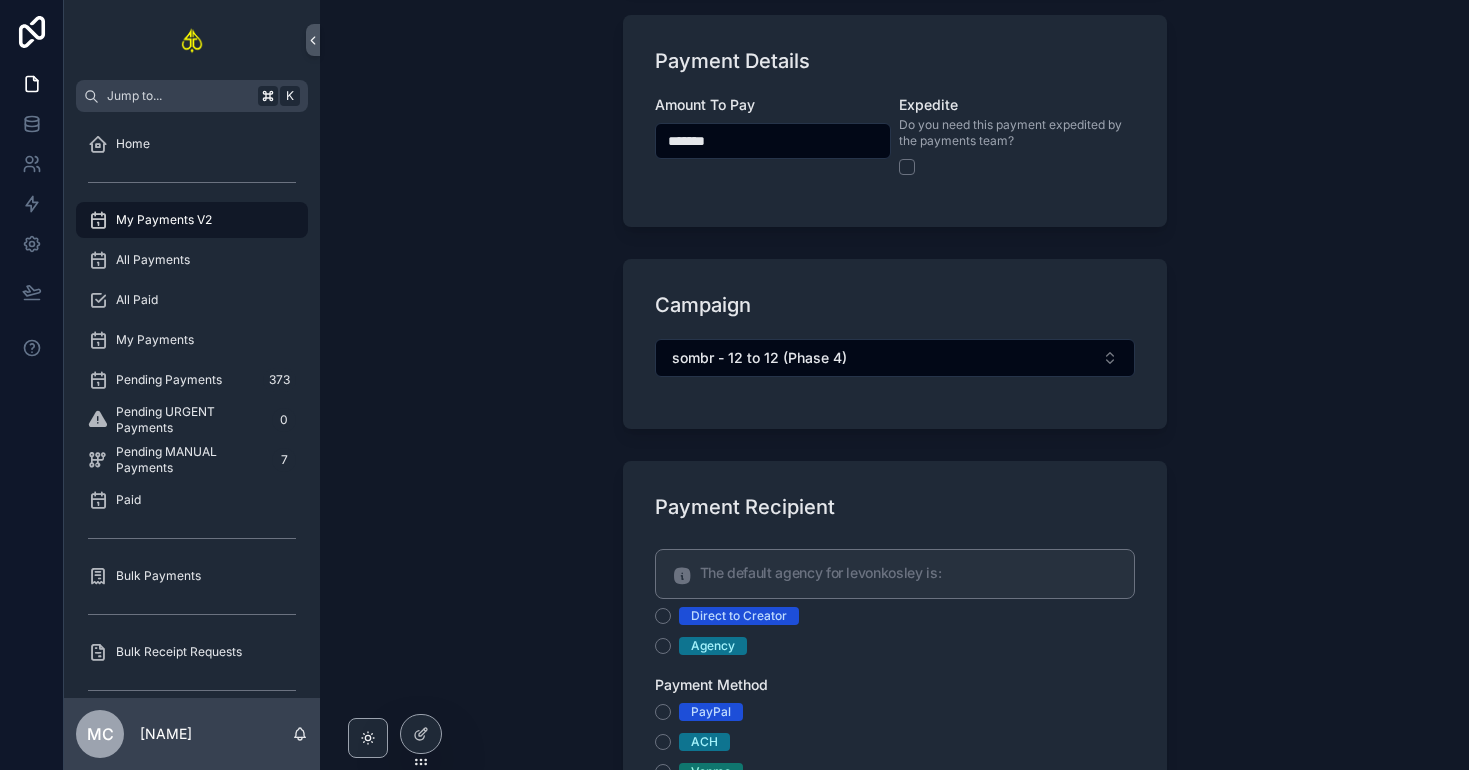 scroll, scrollTop: 1105, scrollLeft: 0, axis: vertical 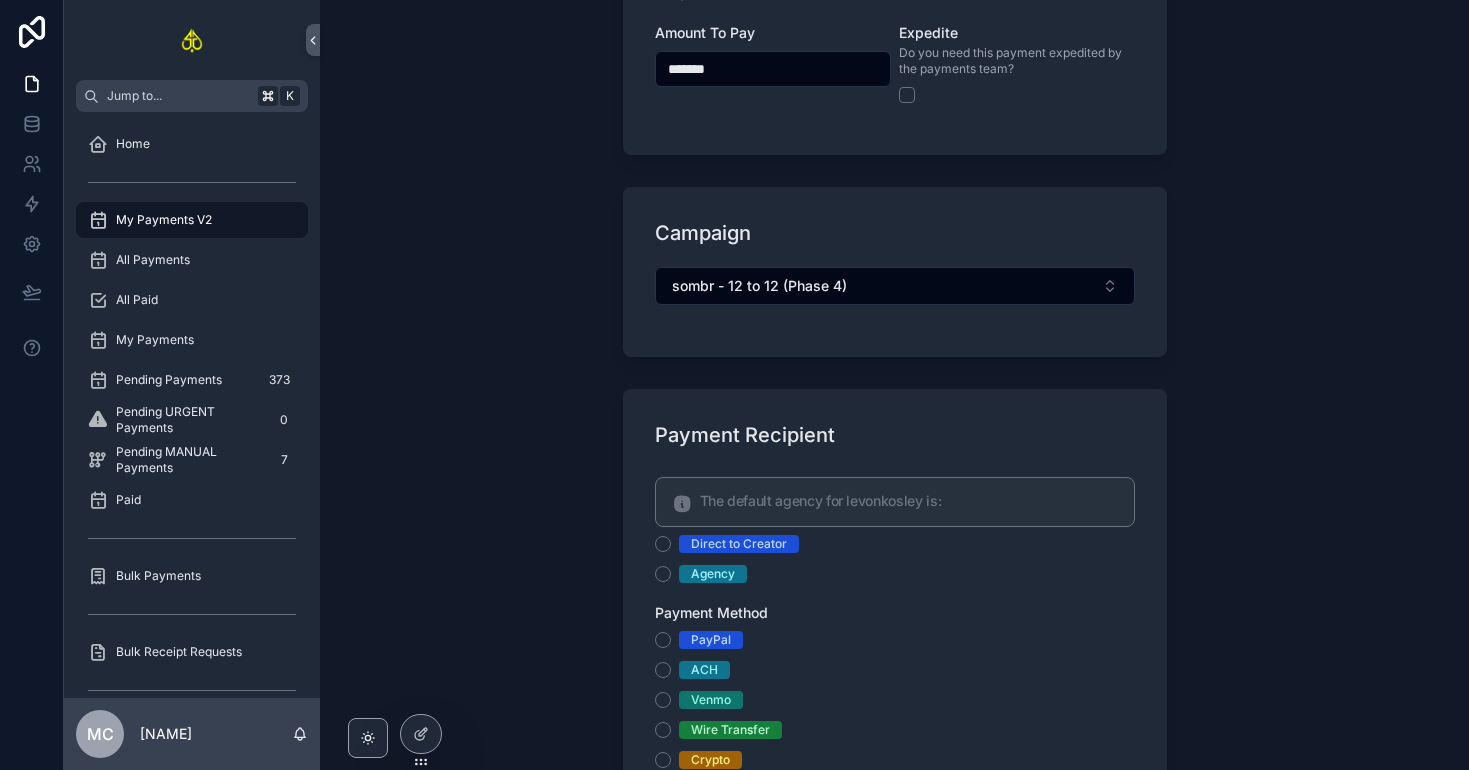 click on "Direct to Creator" at bounding box center (739, 544) 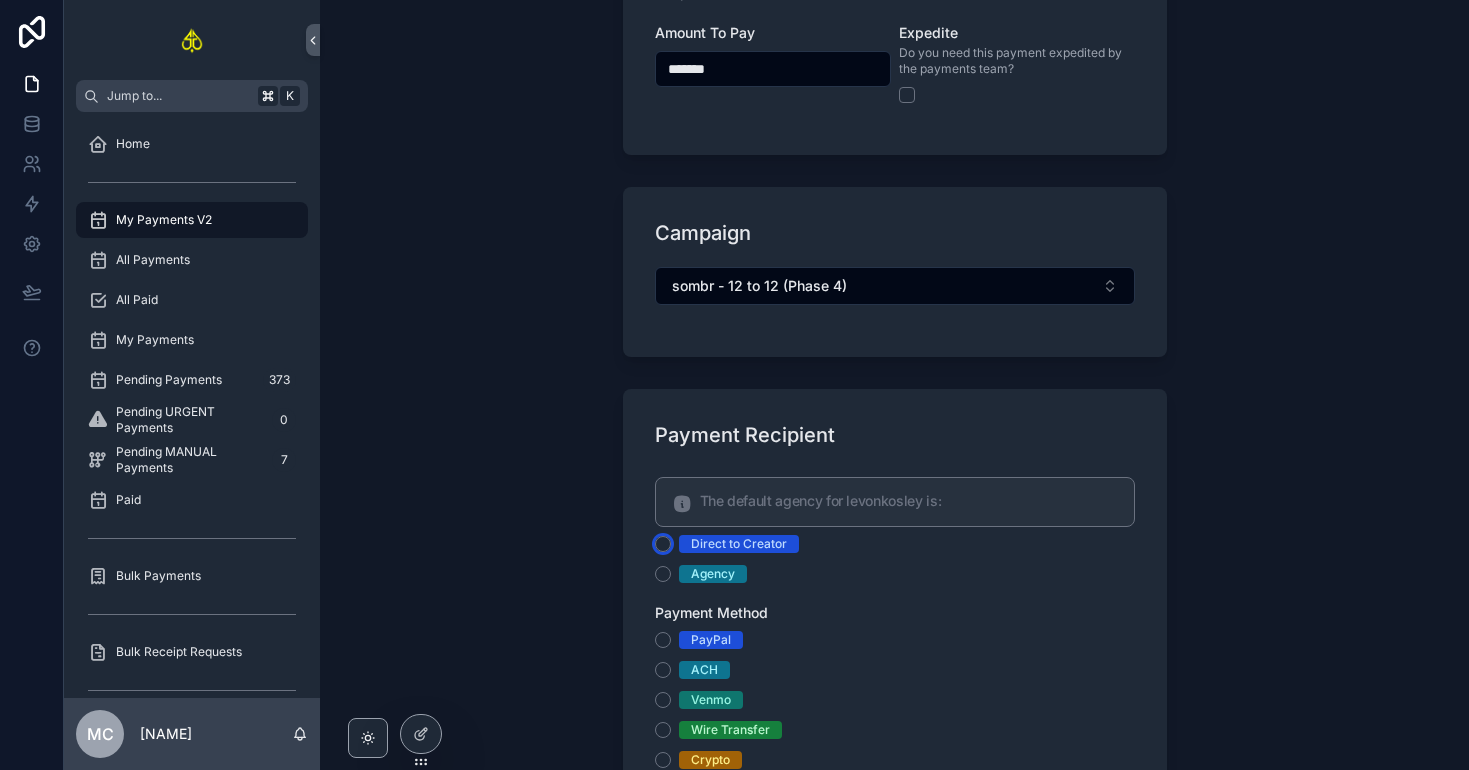 click on "Direct to Creator" at bounding box center (663, 544) 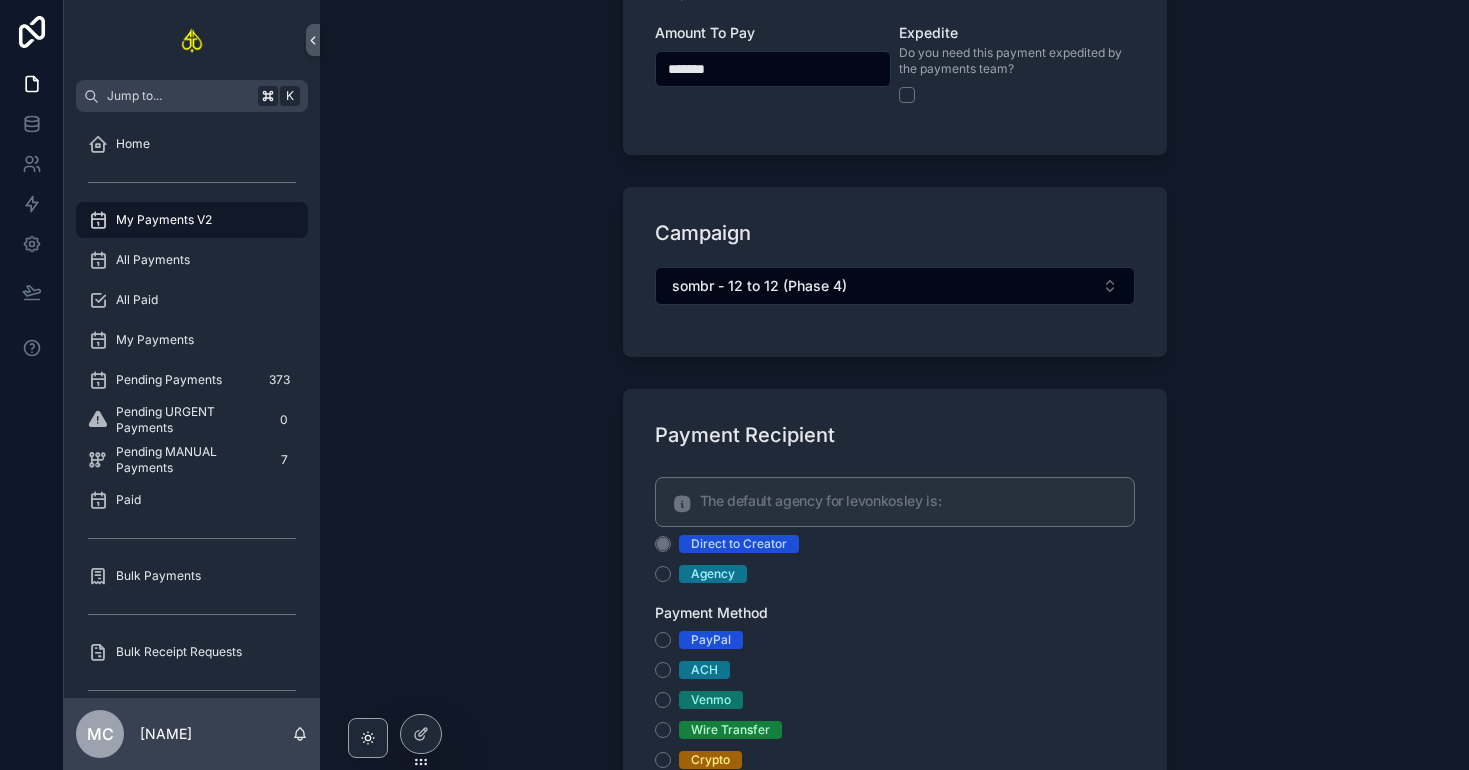 click on "PayPal" at bounding box center [711, 640] 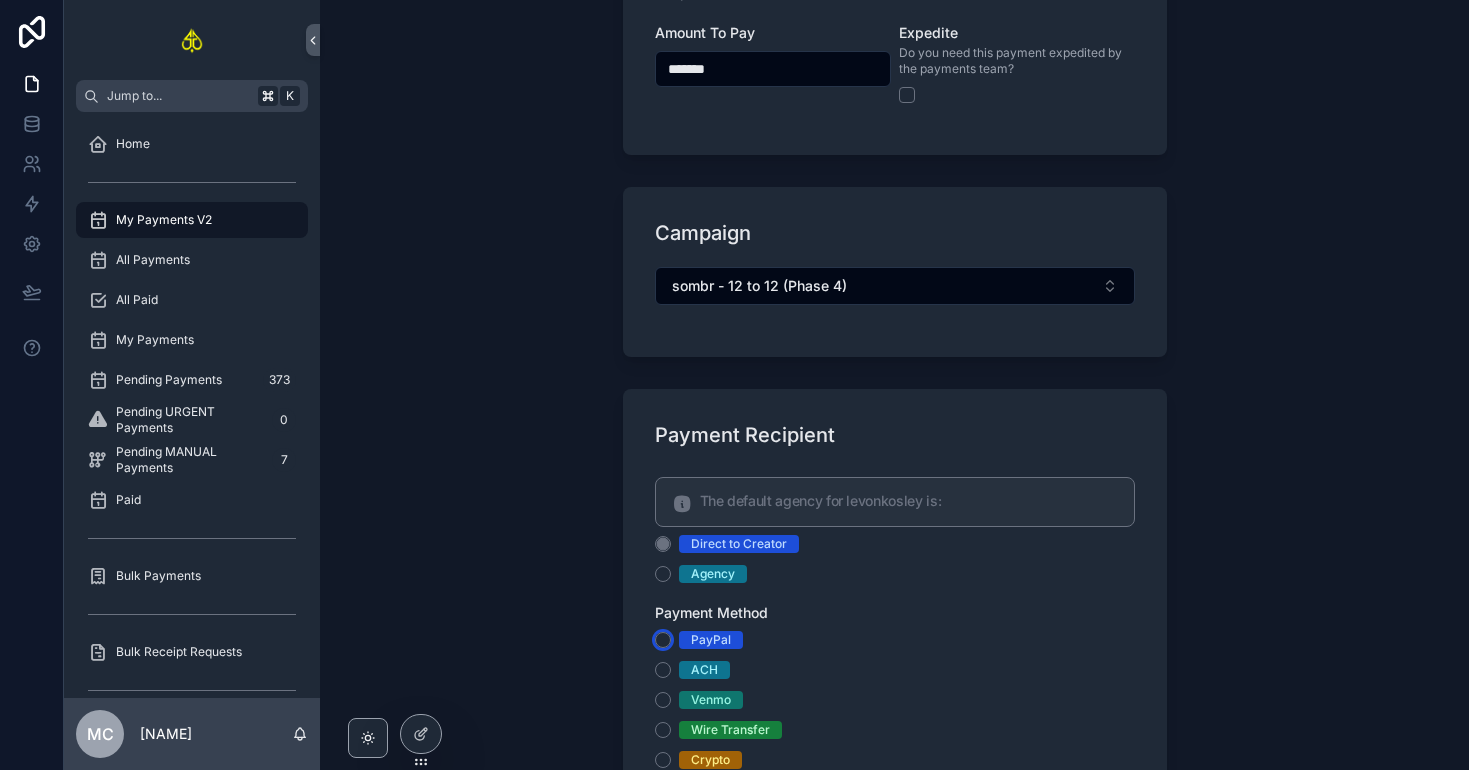 click on "PayPal" at bounding box center [663, 640] 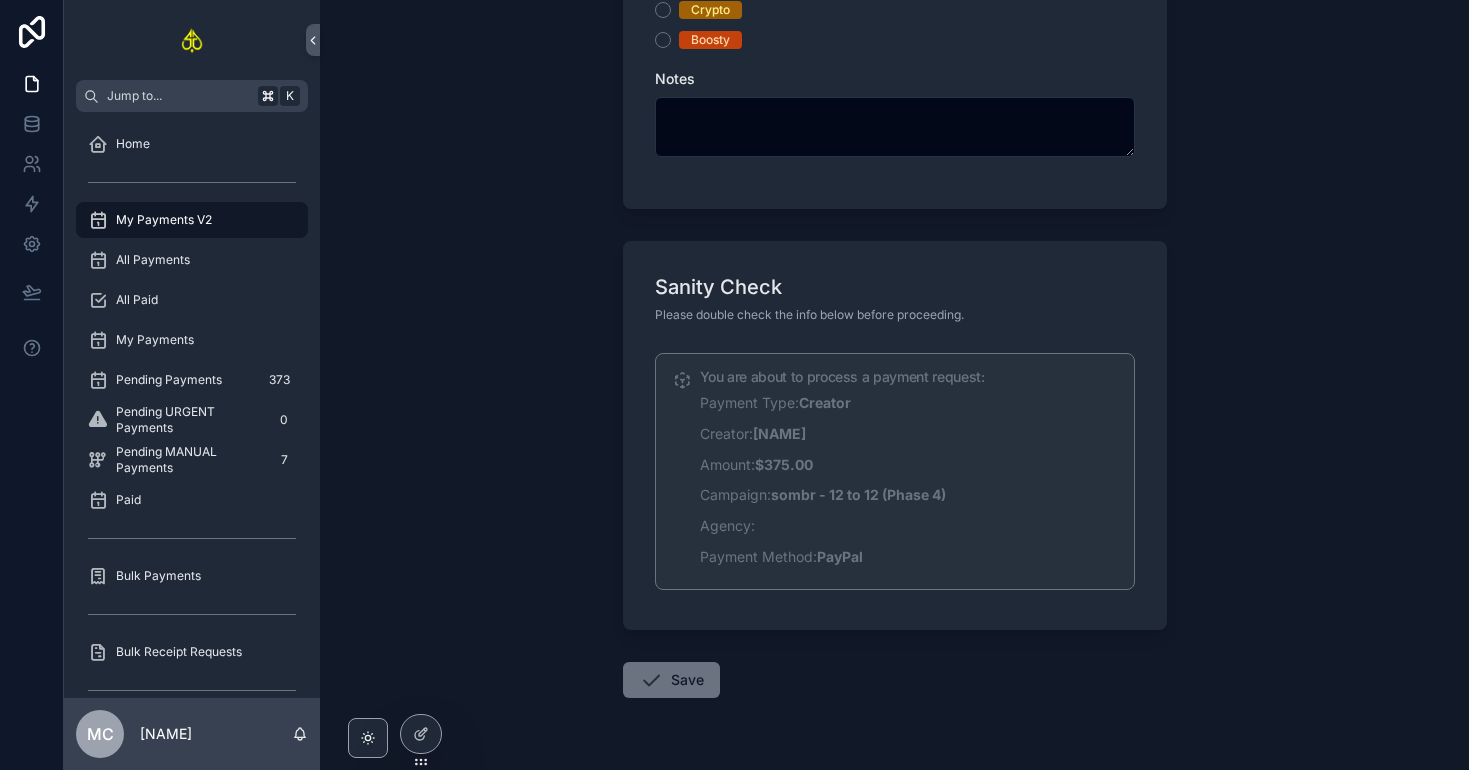 scroll, scrollTop: 1910, scrollLeft: 0, axis: vertical 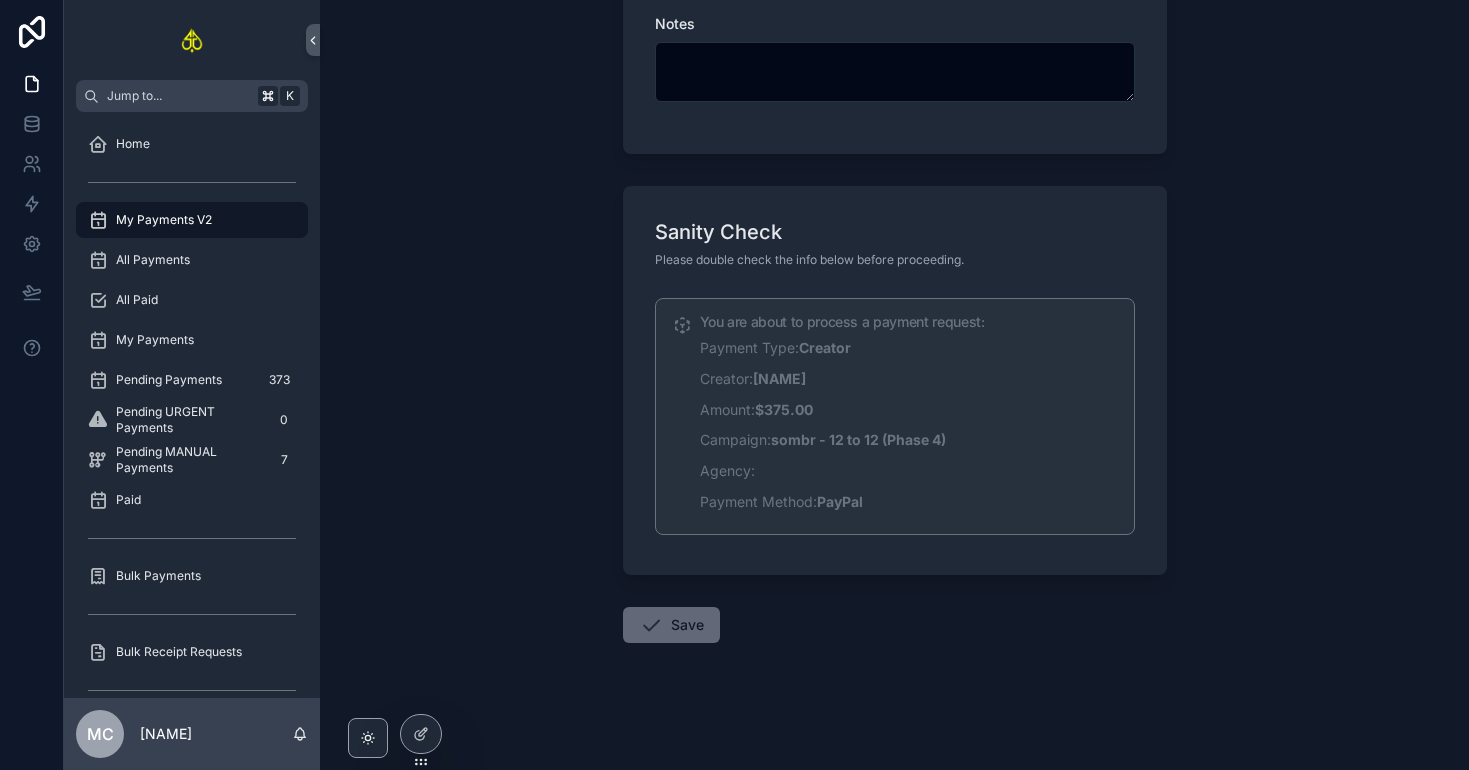 click on "Save" at bounding box center [671, 625] 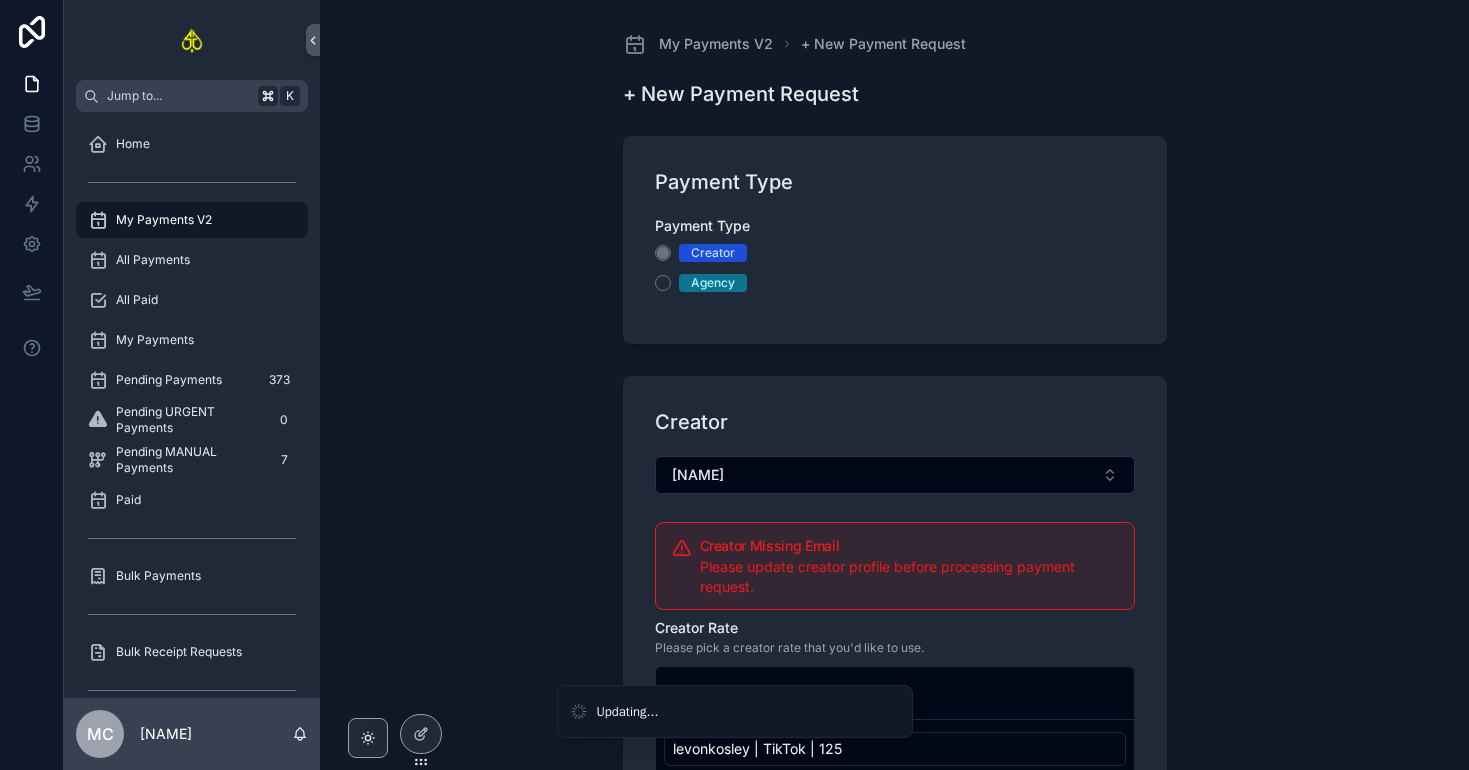 scroll, scrollTop: 125, scrollLeft: 0, axis: vertical 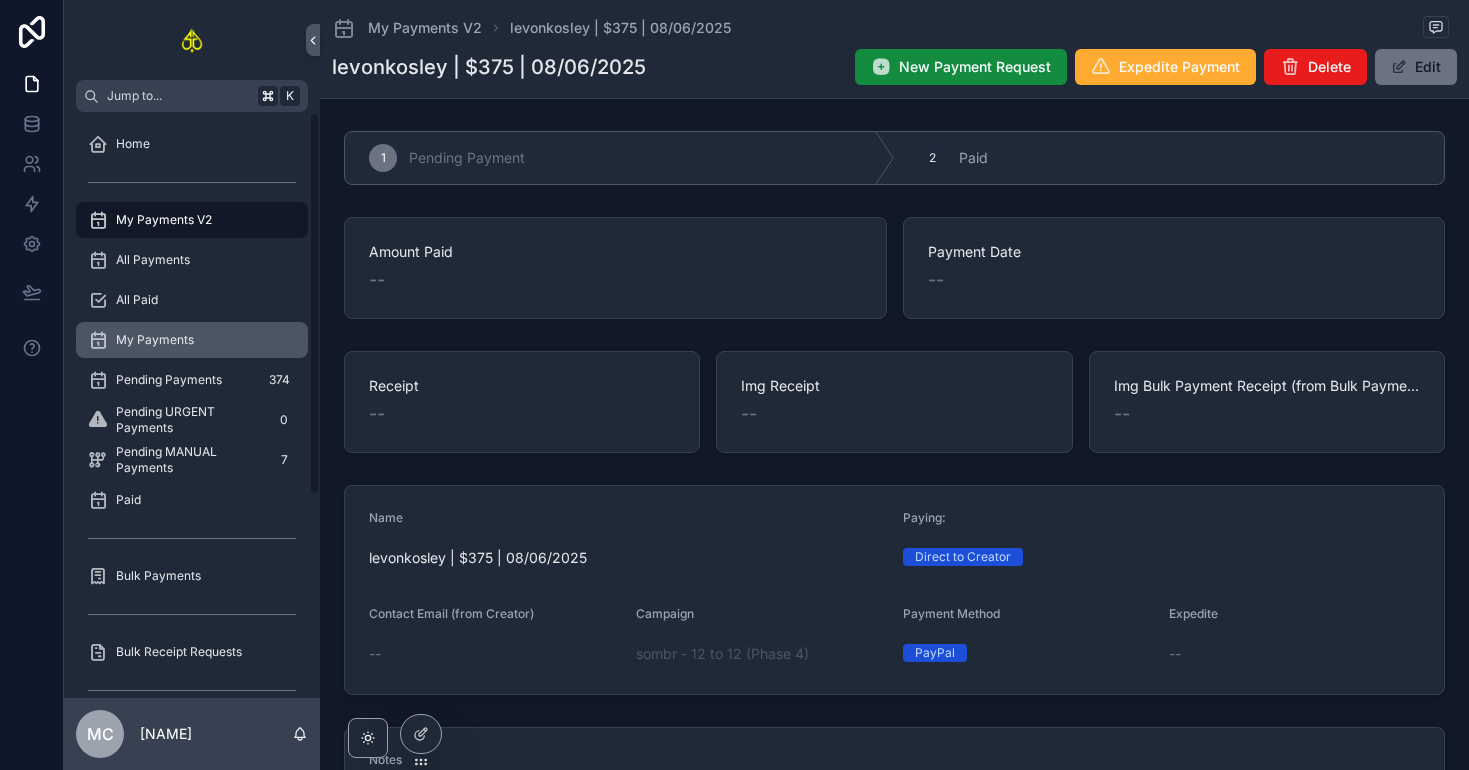 click on "My Payments" at bounding box center (192, 340) 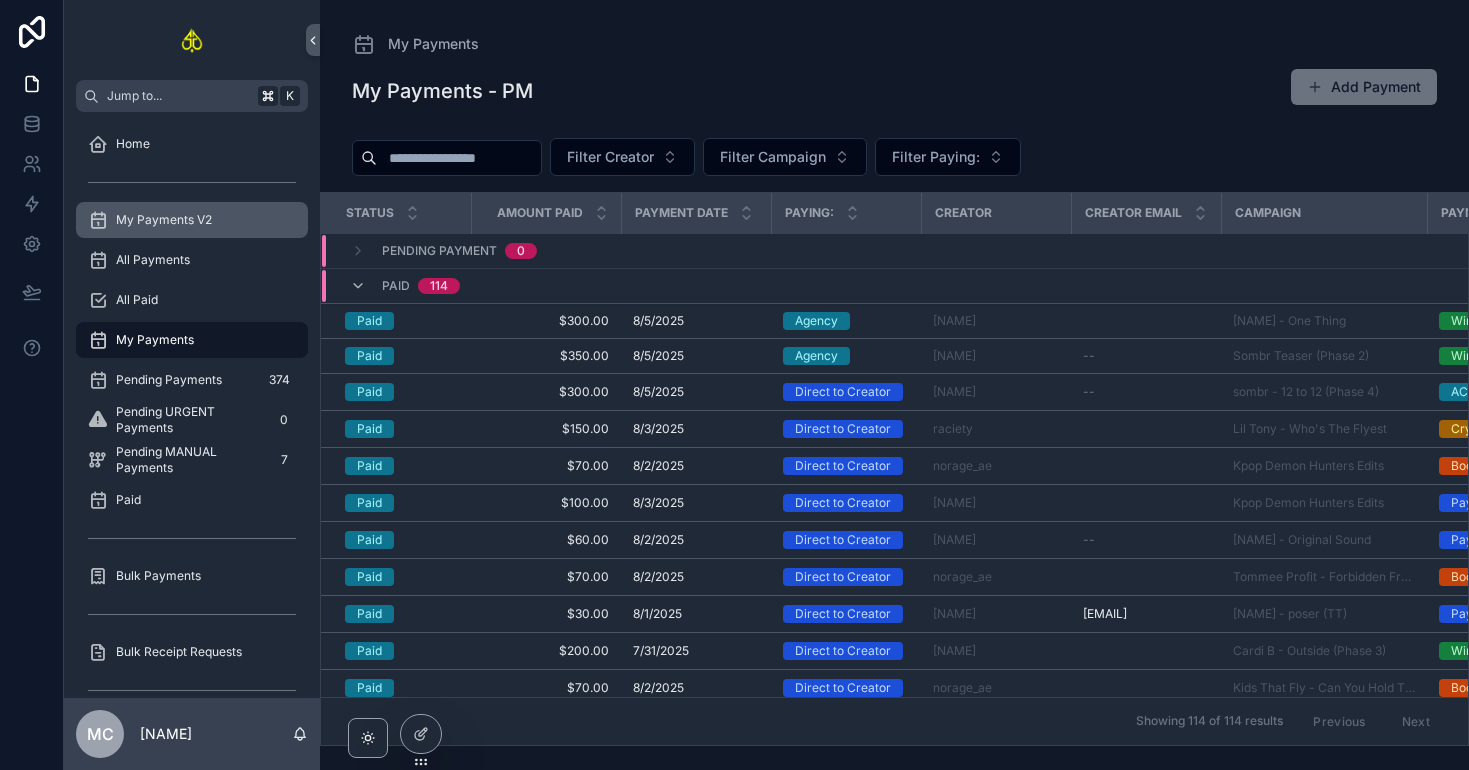 click on "My Payments V2" at bounding box center (192, 220) 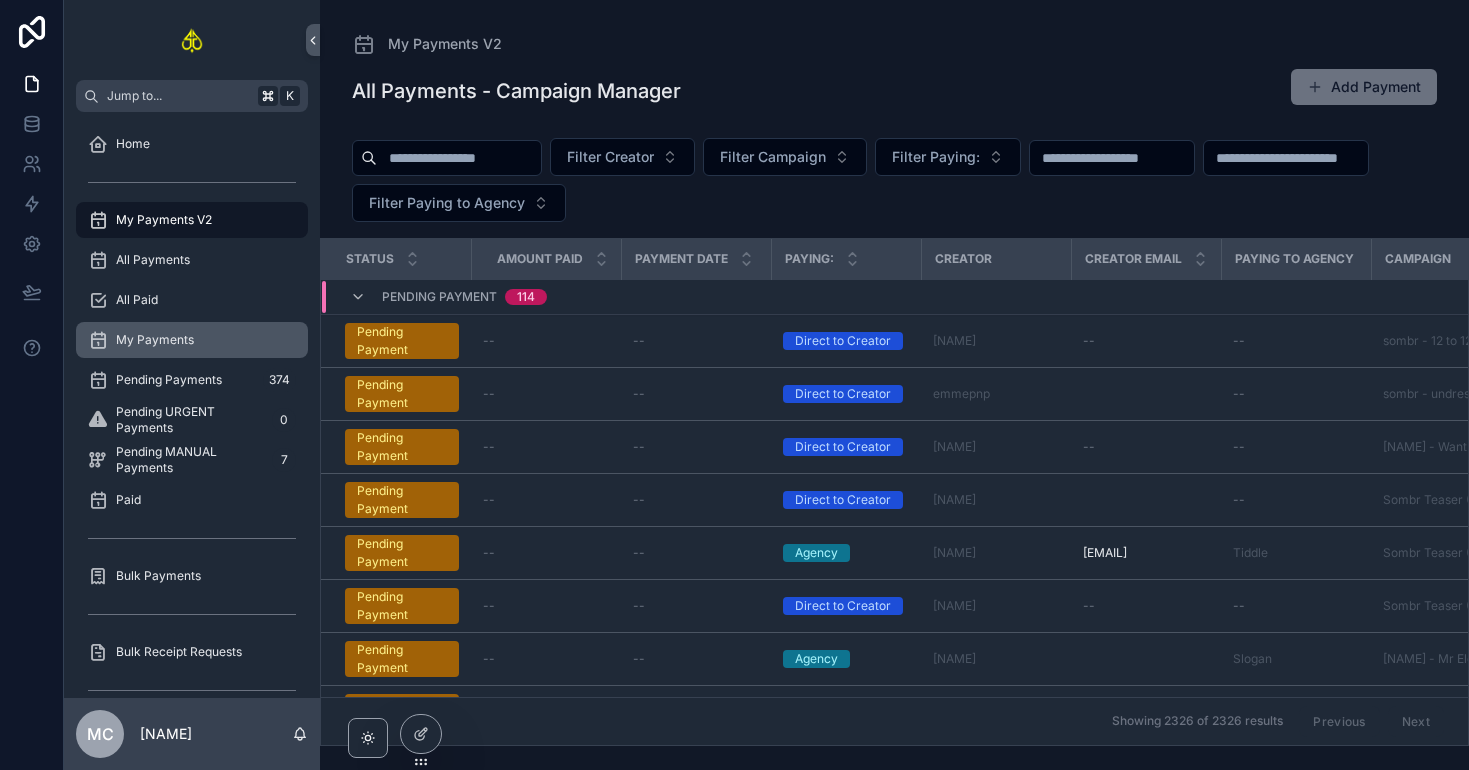 click on "My Payments" at bounding box center (192, 340) 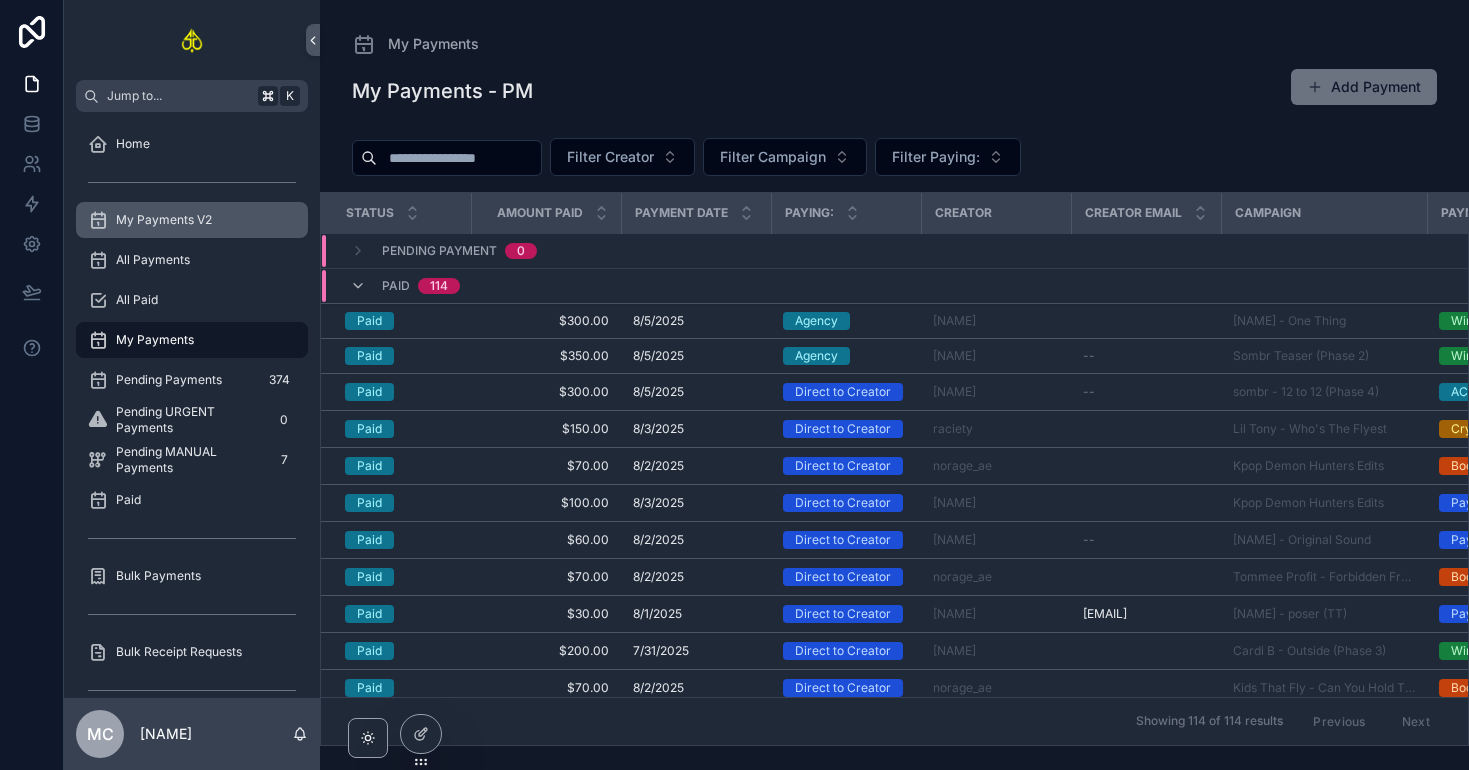 click on "My Payments V2" at bounding box center (192, 220) 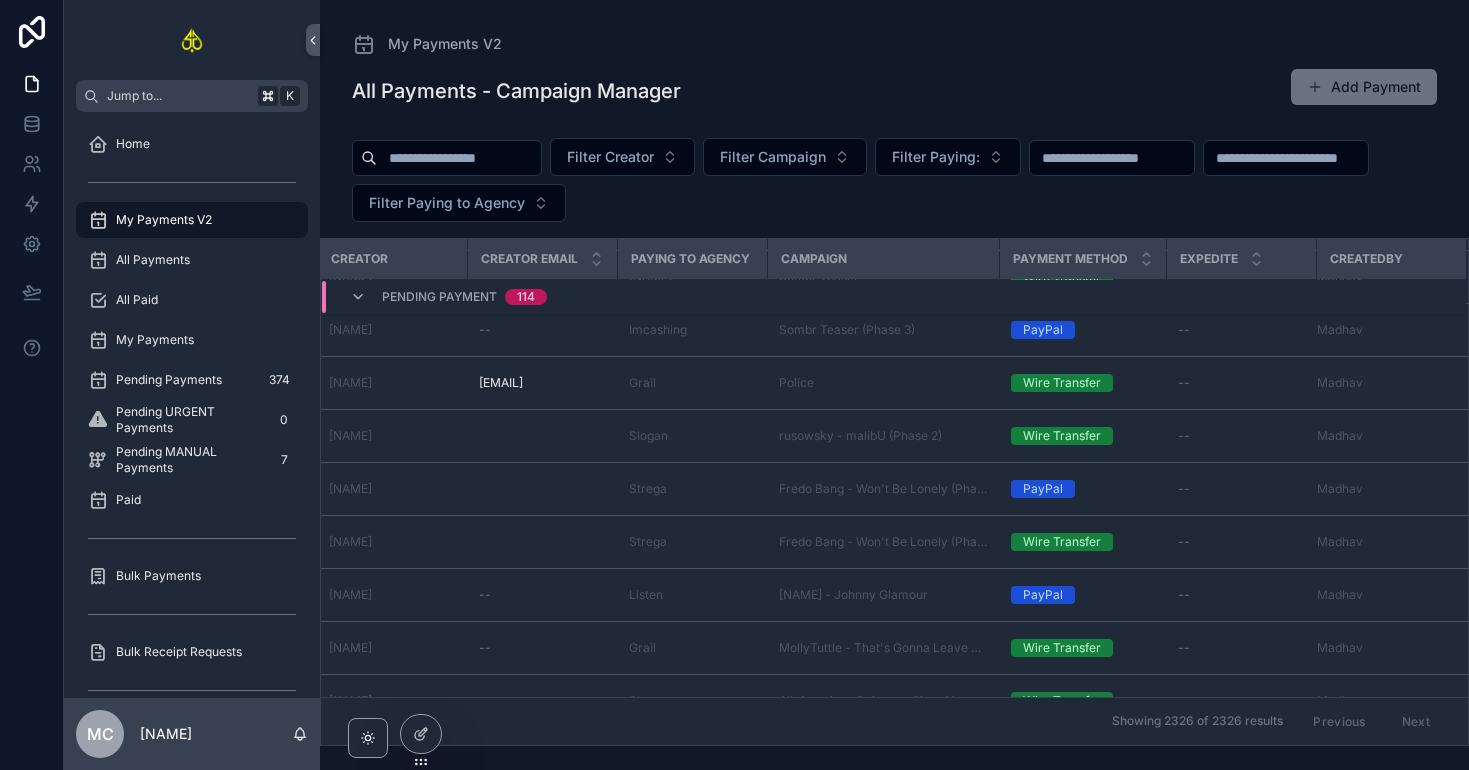 scroll, scrollTop: 621, scrollLeft: 620, axis: both 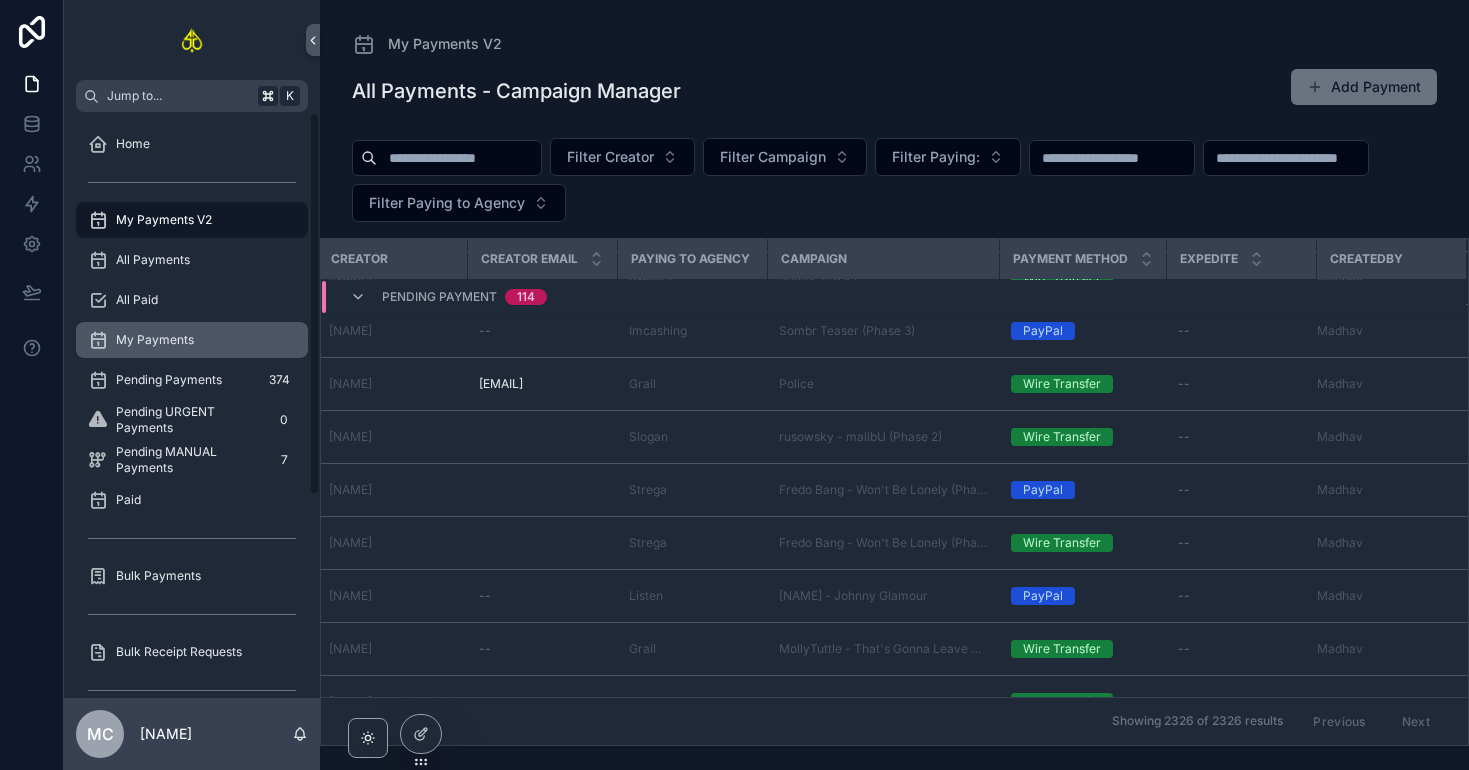 click on "My Payments" at bounding box center [192, 340] 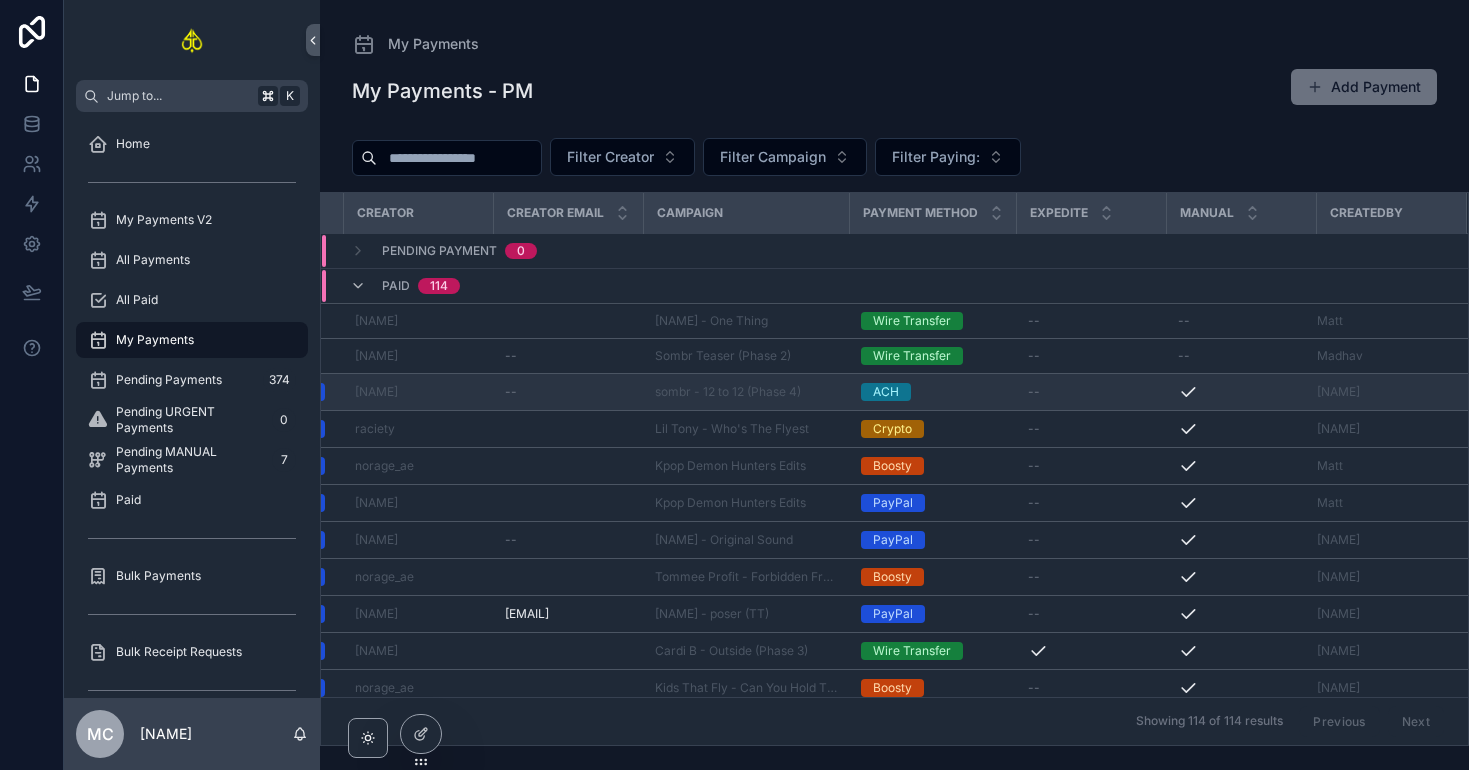 scroll, scrollTop: 0, scrollLeft: 594, axis: horizontal 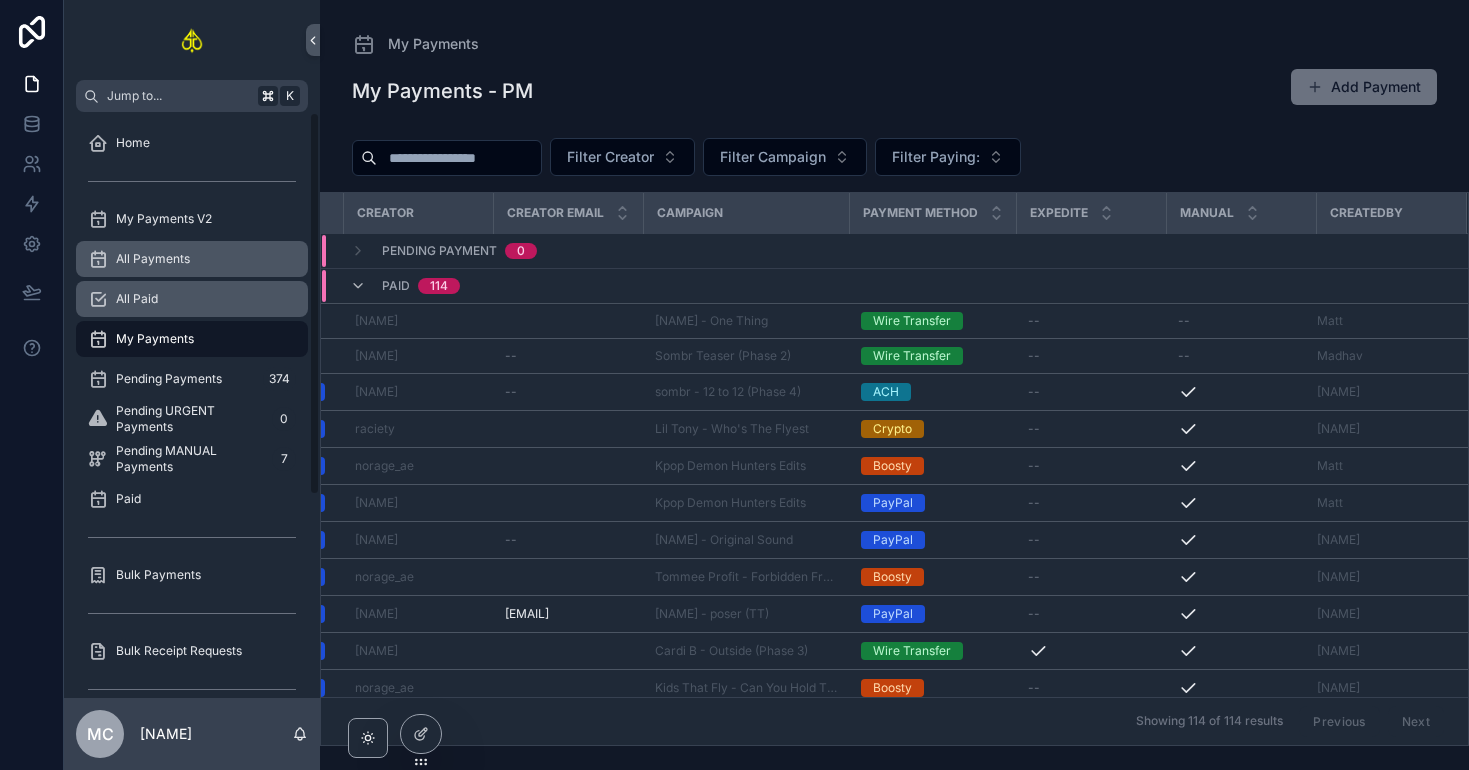click on "All Paid" at bounding box center [192, 299] 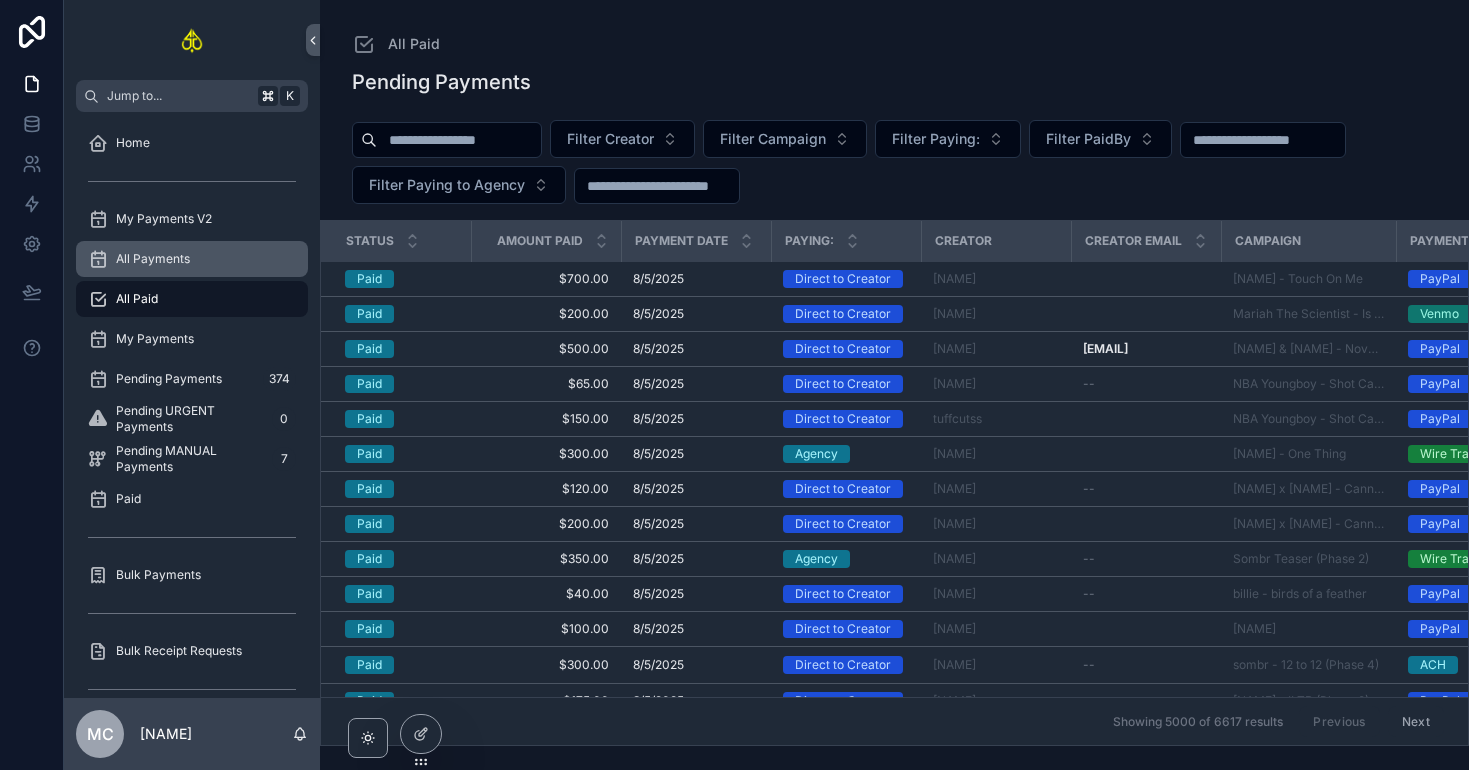 click on "All Payments" at bounding box center [192, 259] 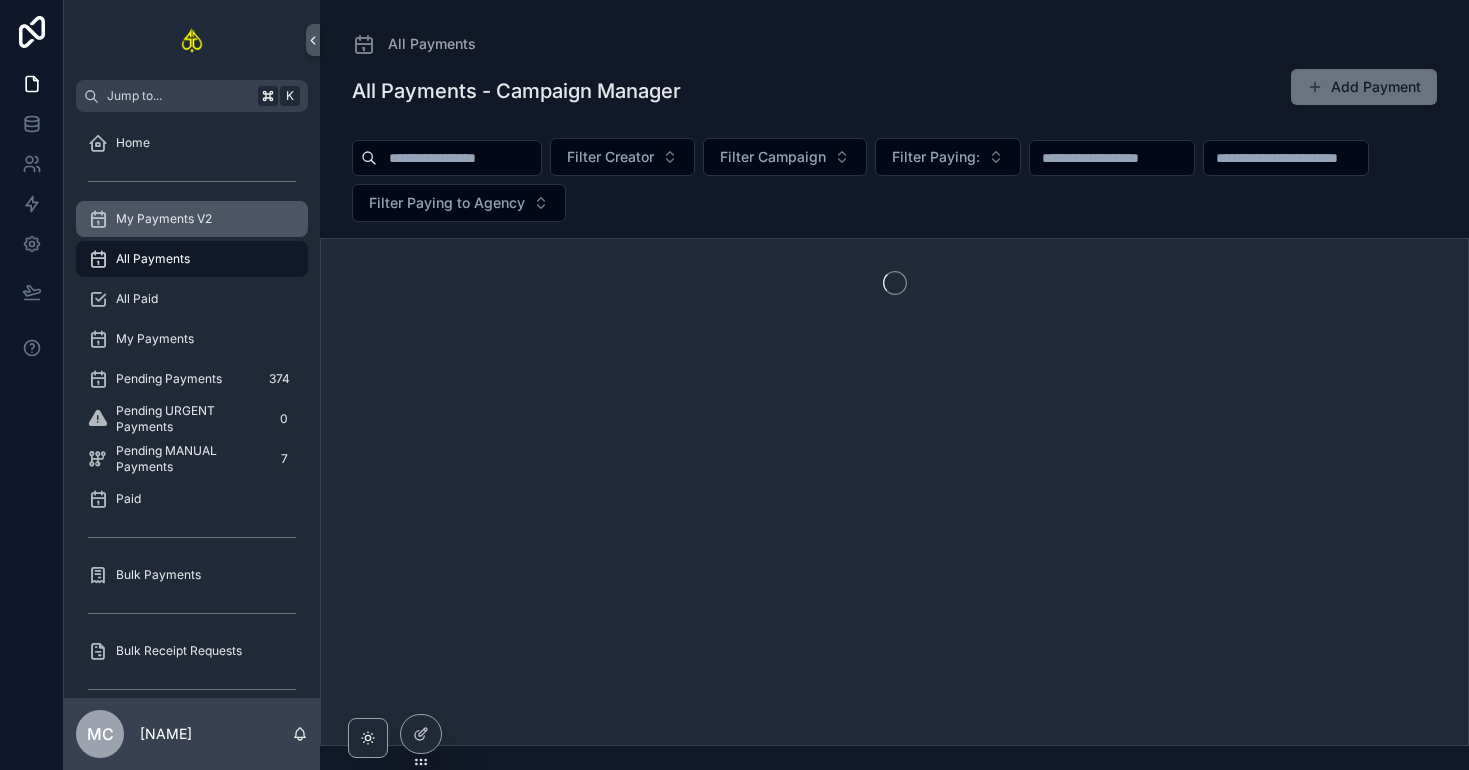 click on "My Payments V2" at bounding box center (192, 219) 